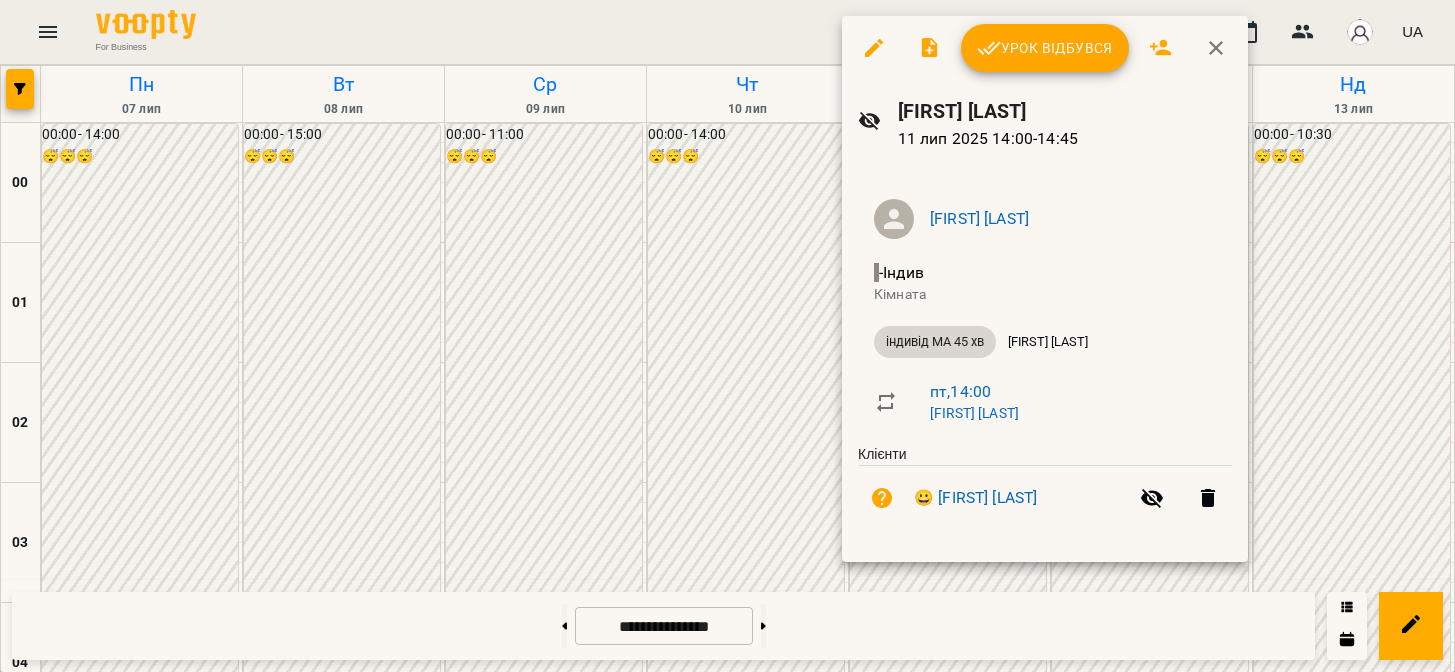 scroll, scrollTop: 0, scrollLeft: 0, axis: both 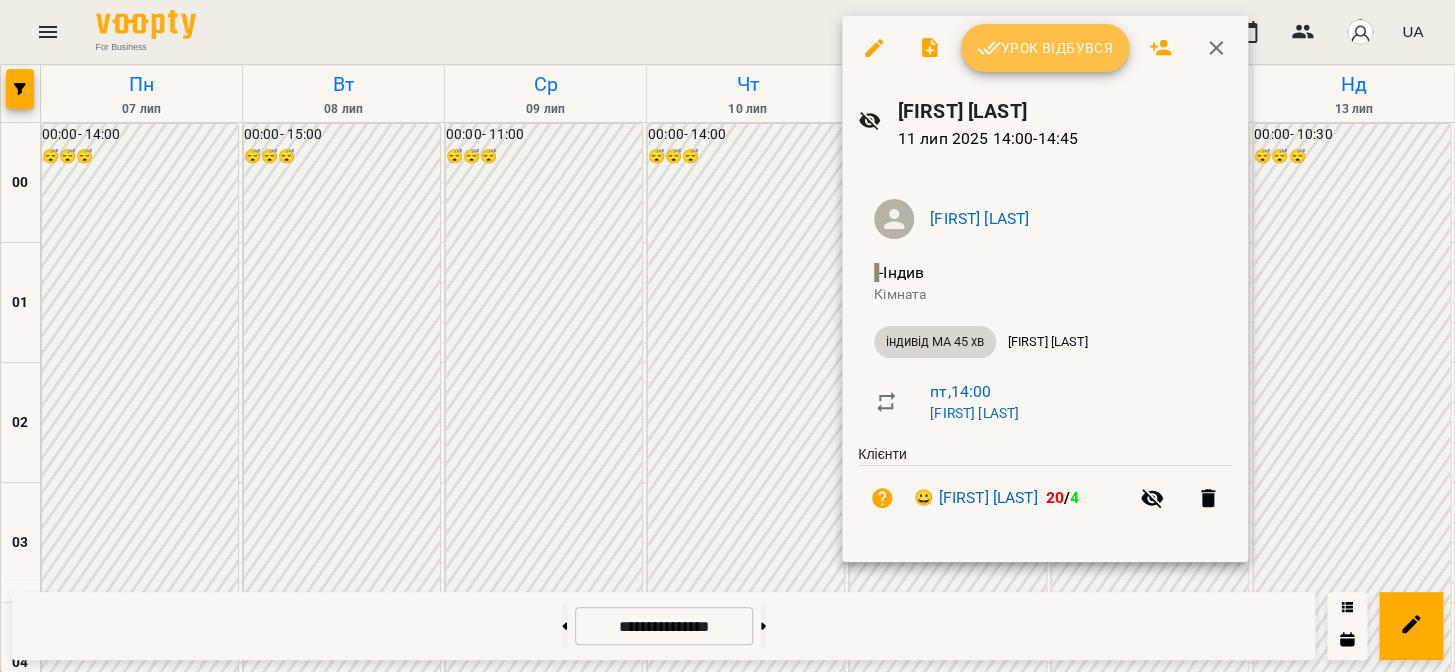 click on "Урок відбувся" at bounding box center (1045, 48) 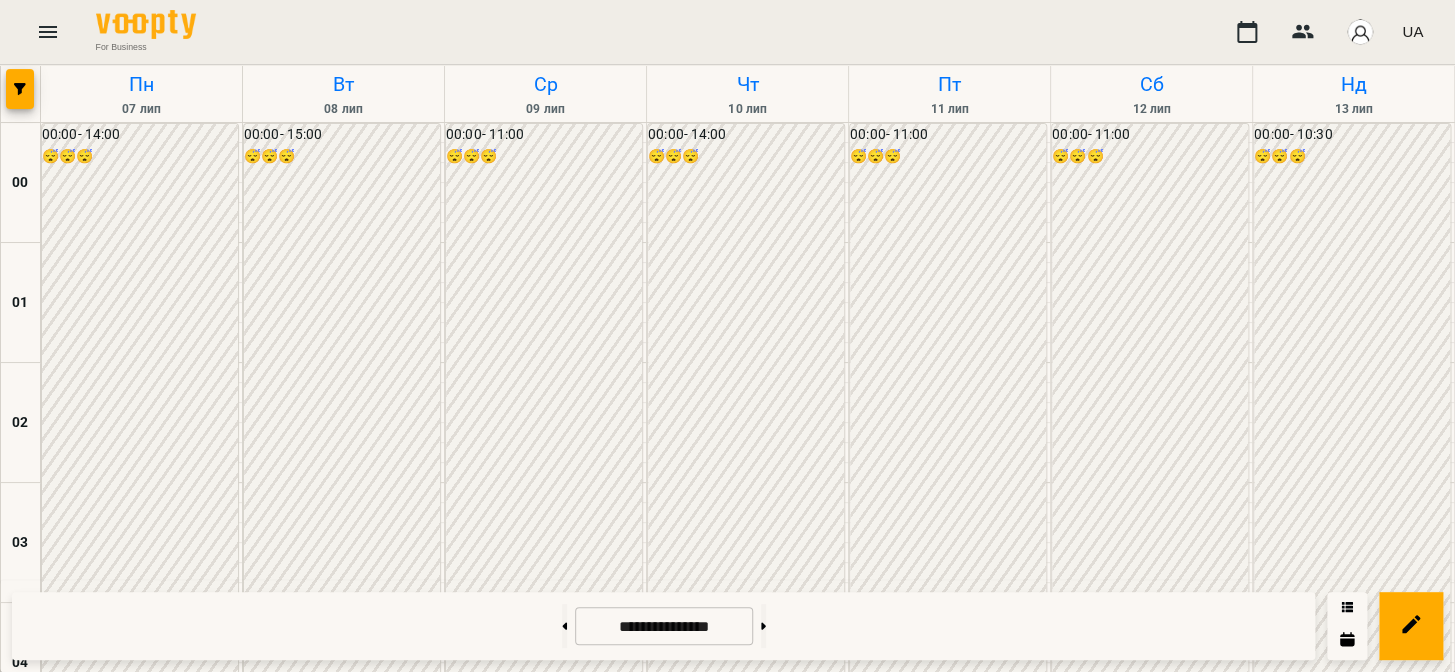 scroll, scrollTop: 2120, scrollLeft: 0, axis: vertical 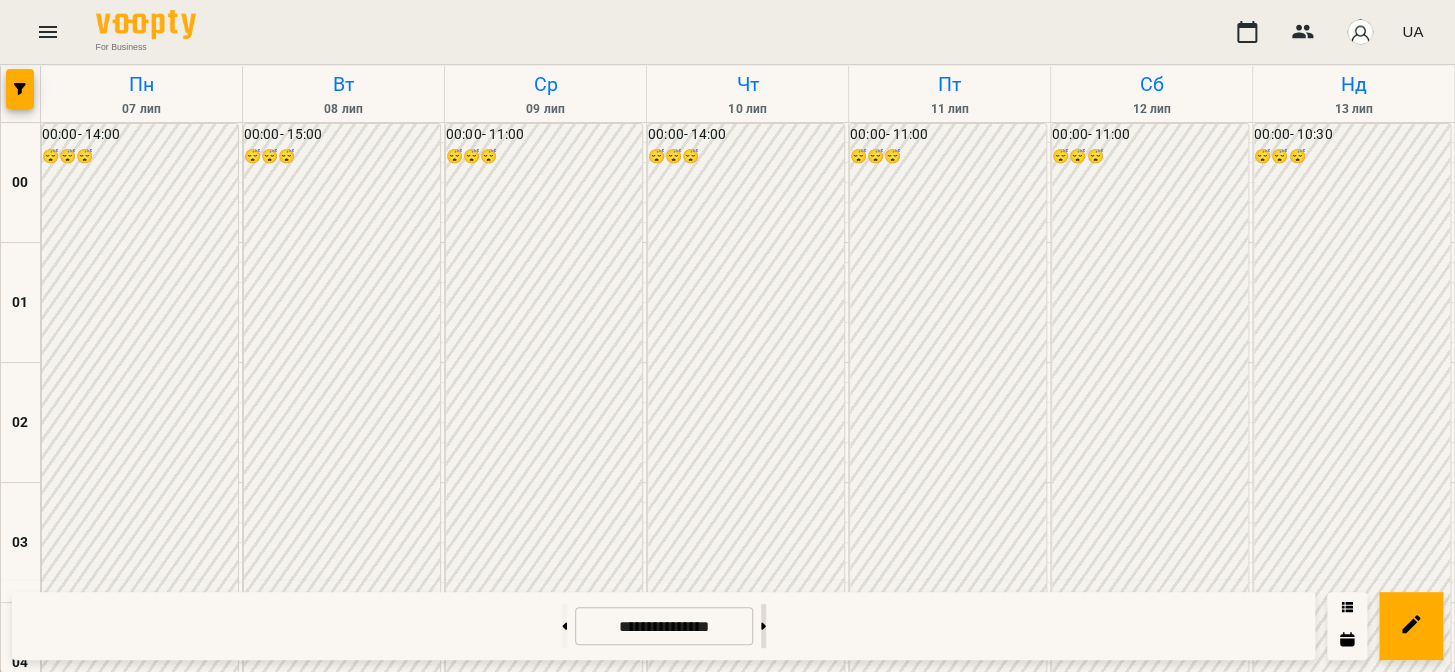 click at bounding box center [763, 626] 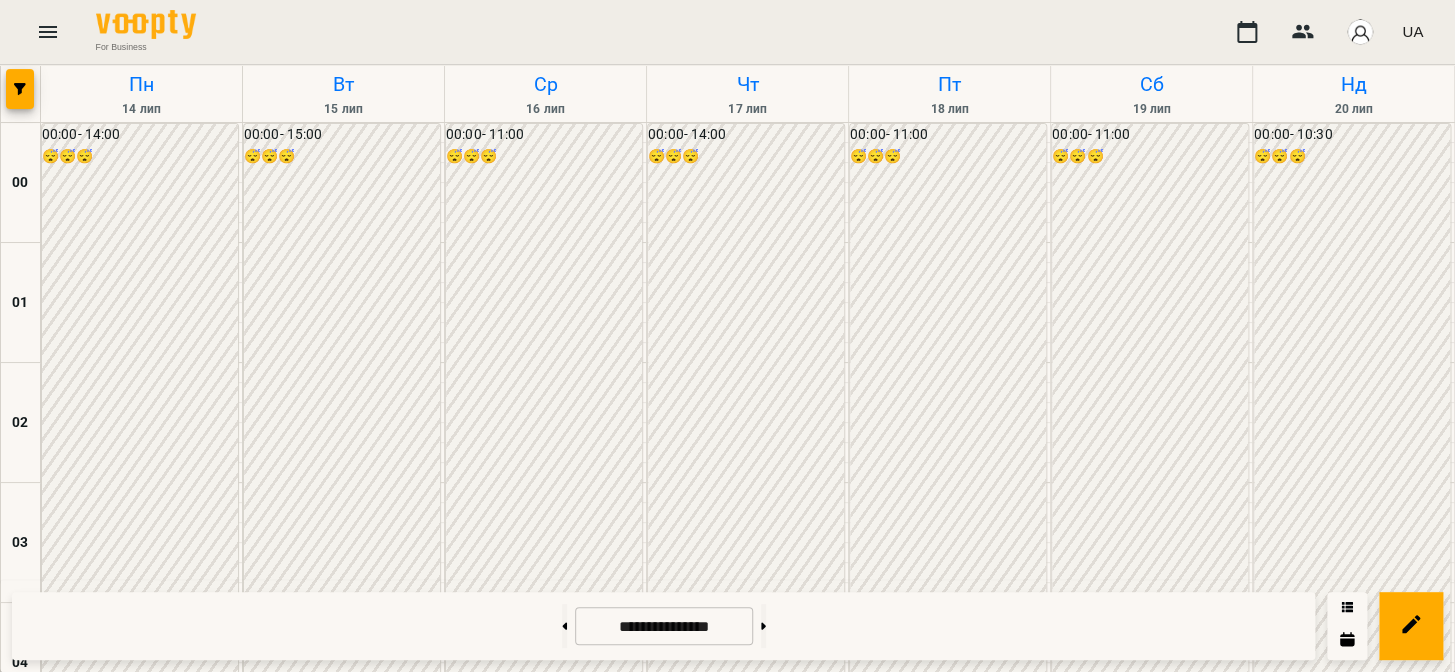 click on "[TIME] [FIRST] [LAST]" at bounding box center [949, 2431] 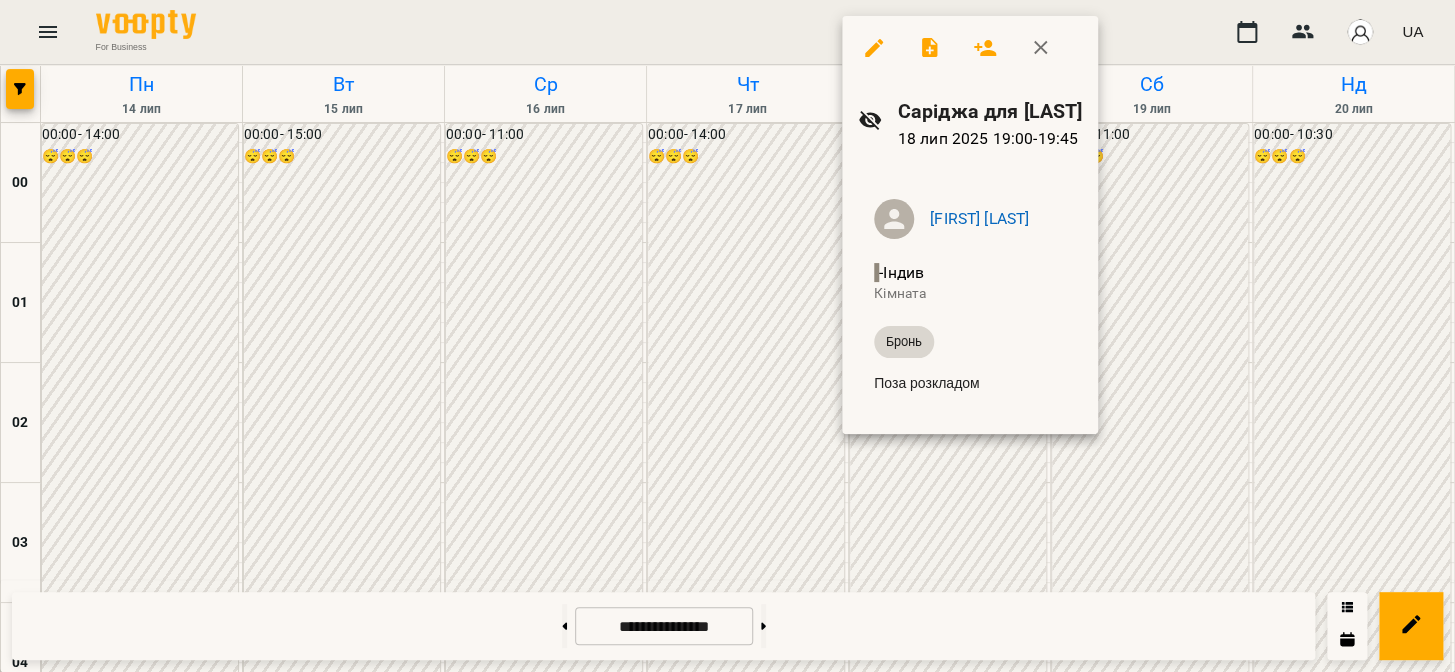 click at bounding box center (727, 336) 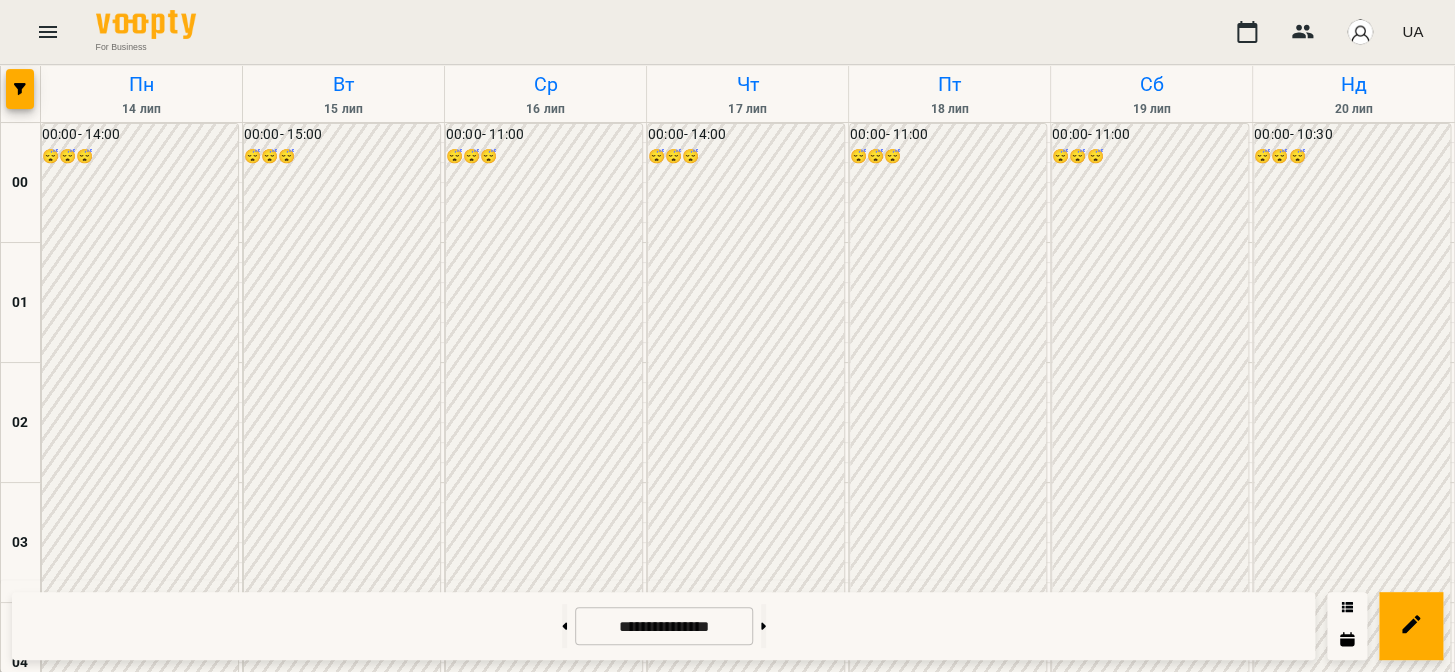 click on "[FIRST] [LAST]" at bounding box center (896, 2597) 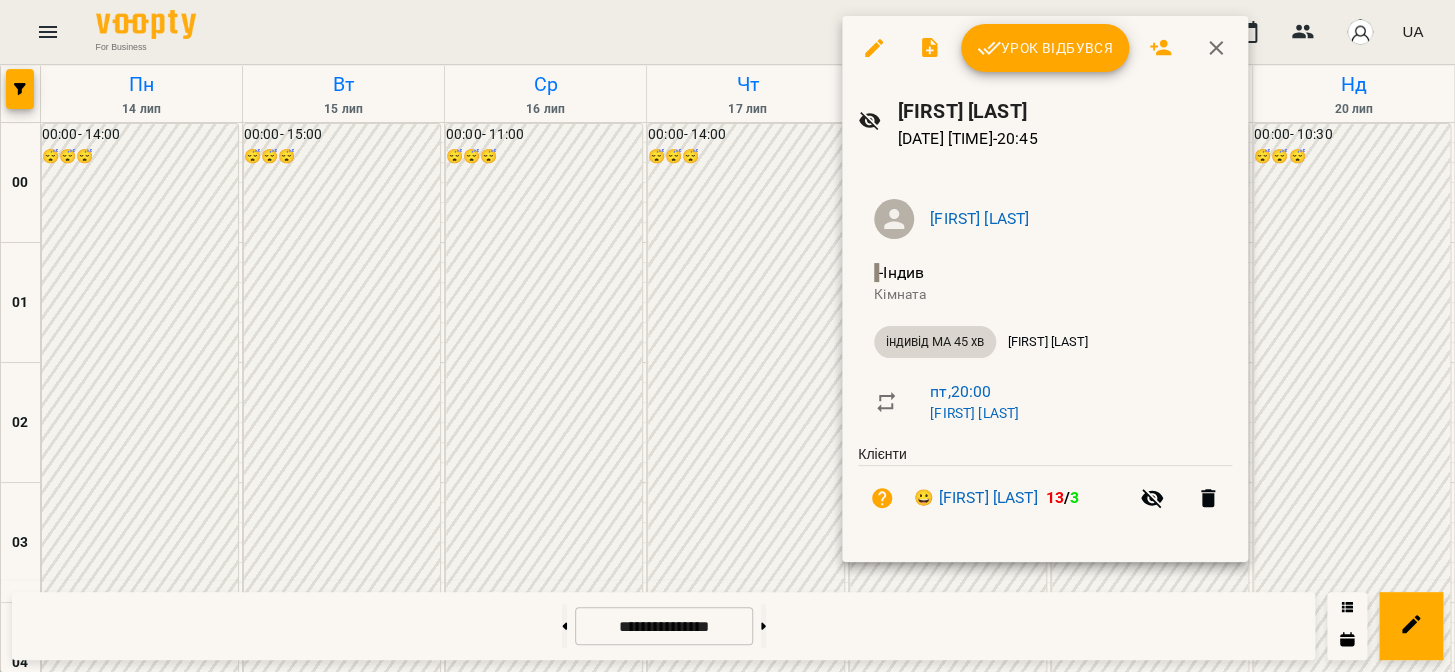 click at bounding box center (727, 336) 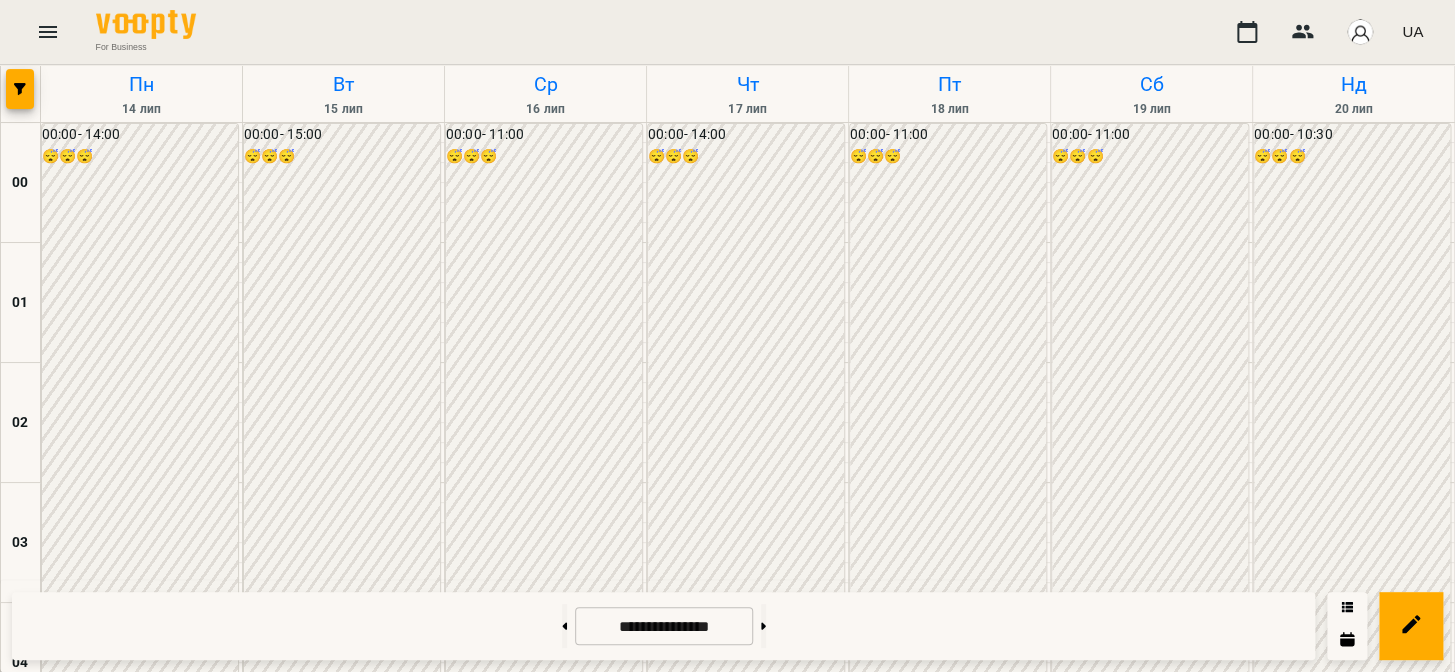 click on "індивід шч 45 хв - [FIRST] [LAST]" at bounding box center (999, 2609) 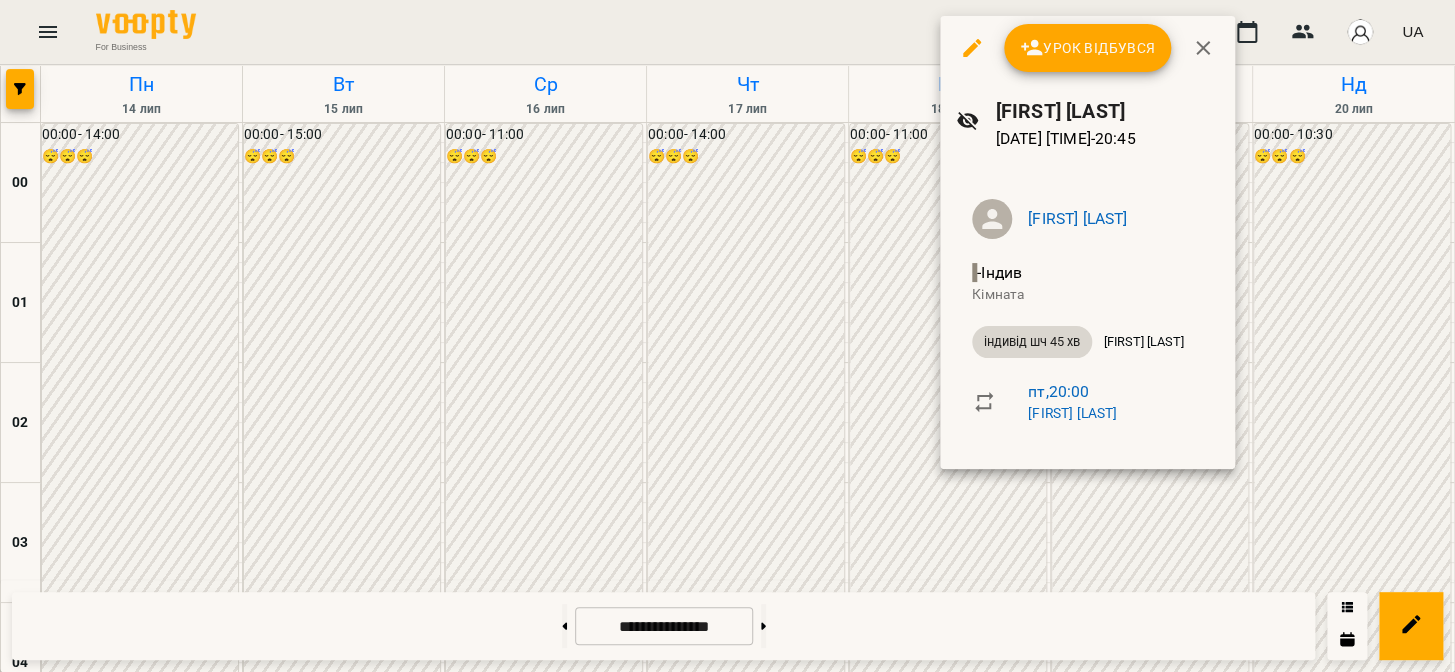 click at bounding box center [727, 336] 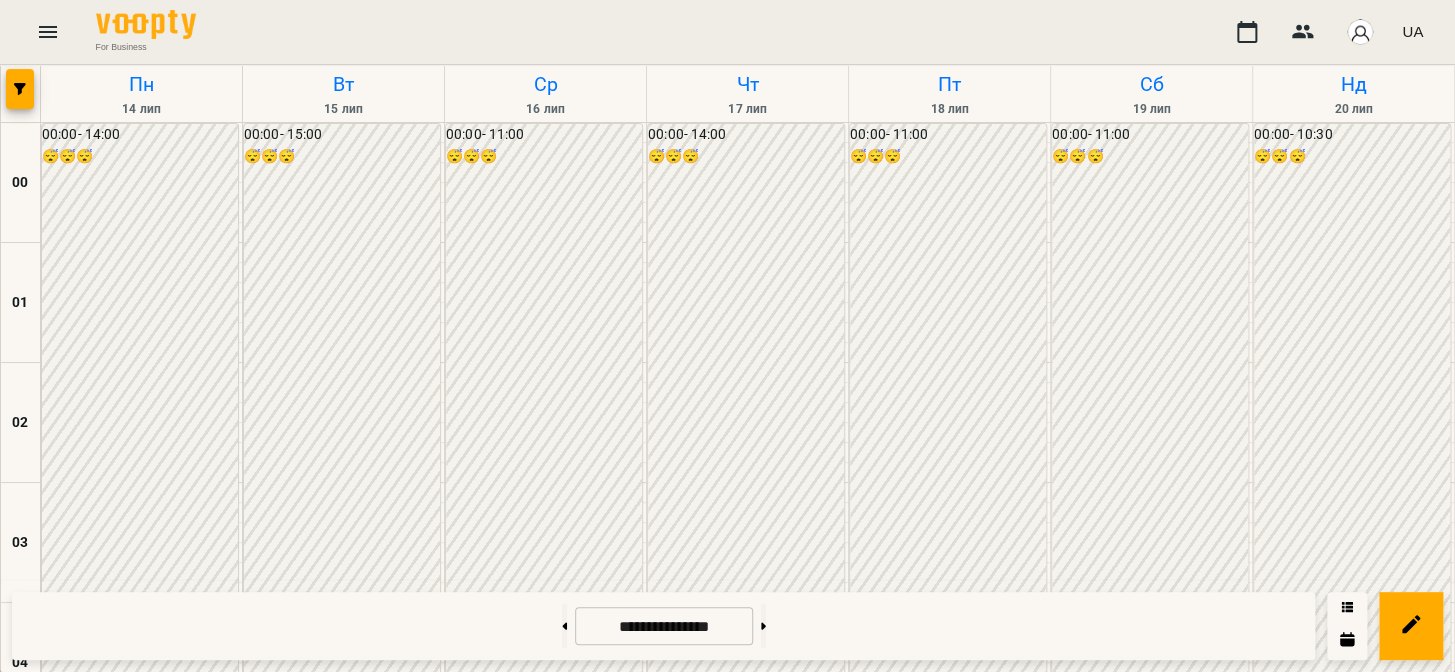 click on "[TIME] [FIRST] [LAST]" at bounding box center [343, 2551] 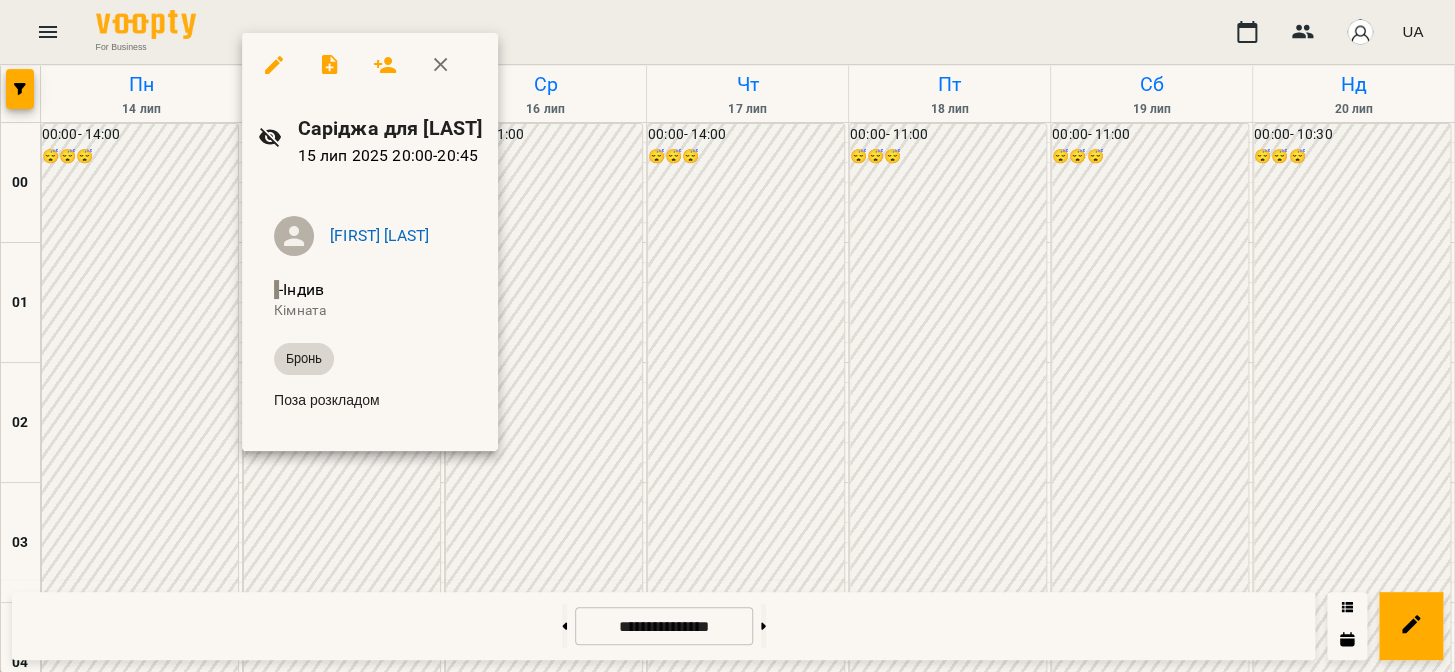 click at bounding box center (727, 336) 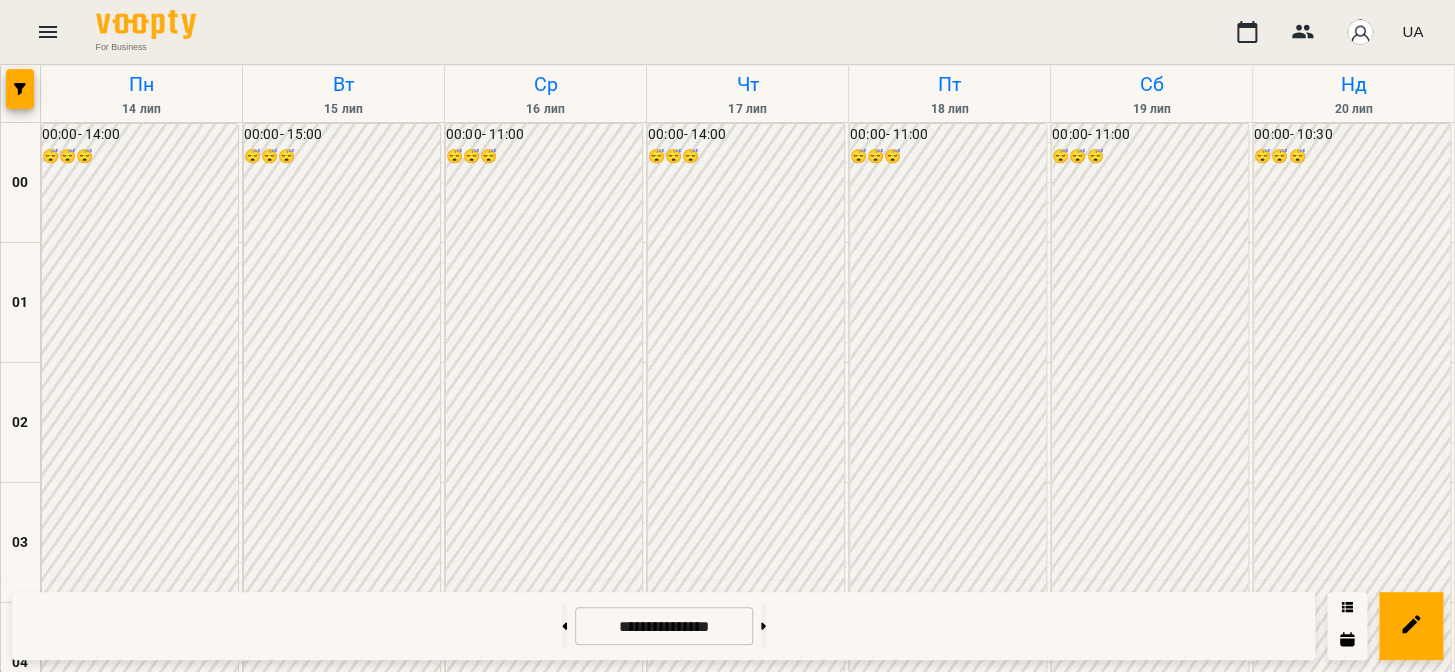 scroll, scrollTop: 2120, scrollLeft: 0, axis: vertical 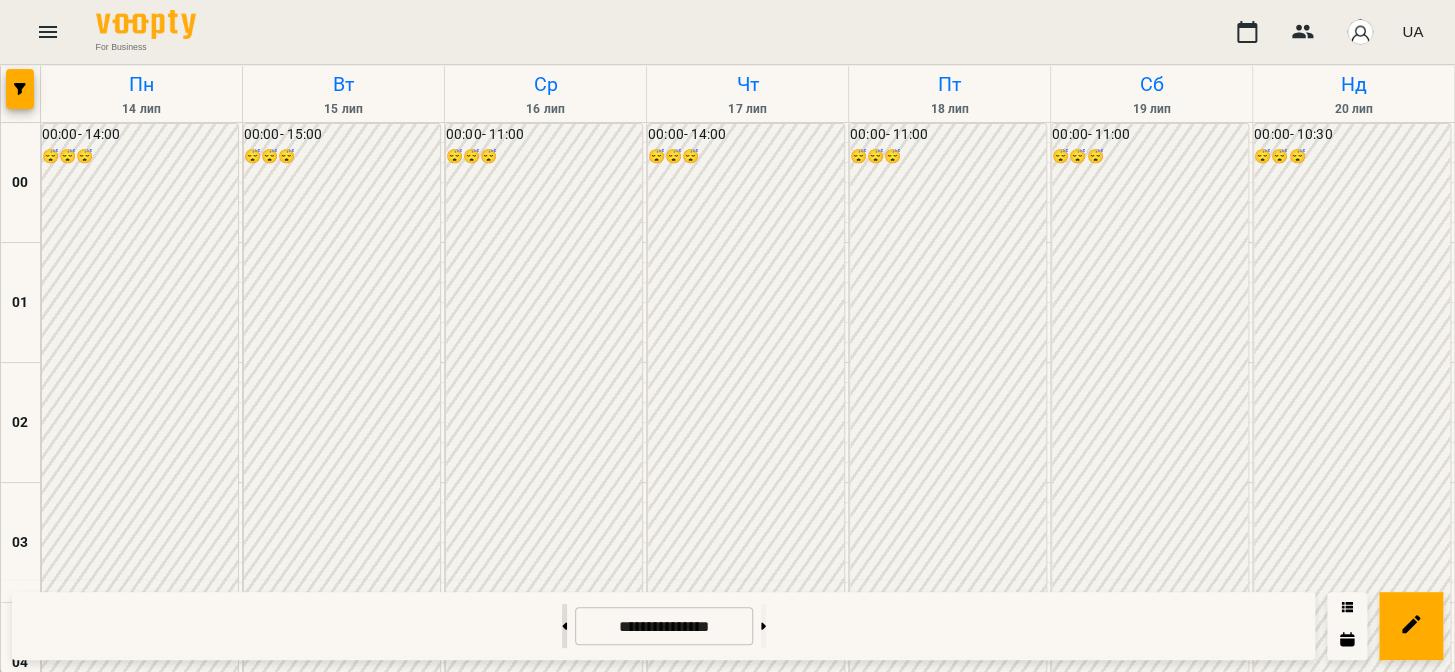 click at bounding box center (564, 626) 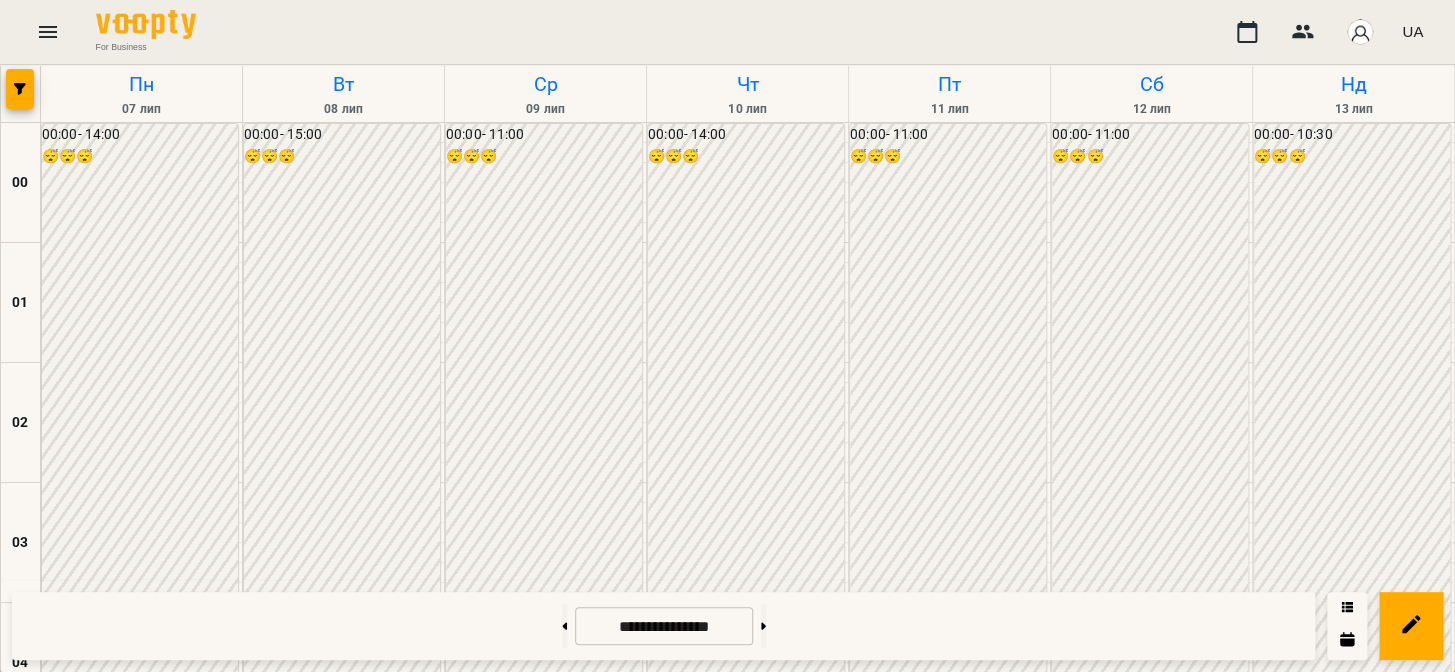 scroll, scrollTop: 2120, scrollLeft: 0, axis: vertical 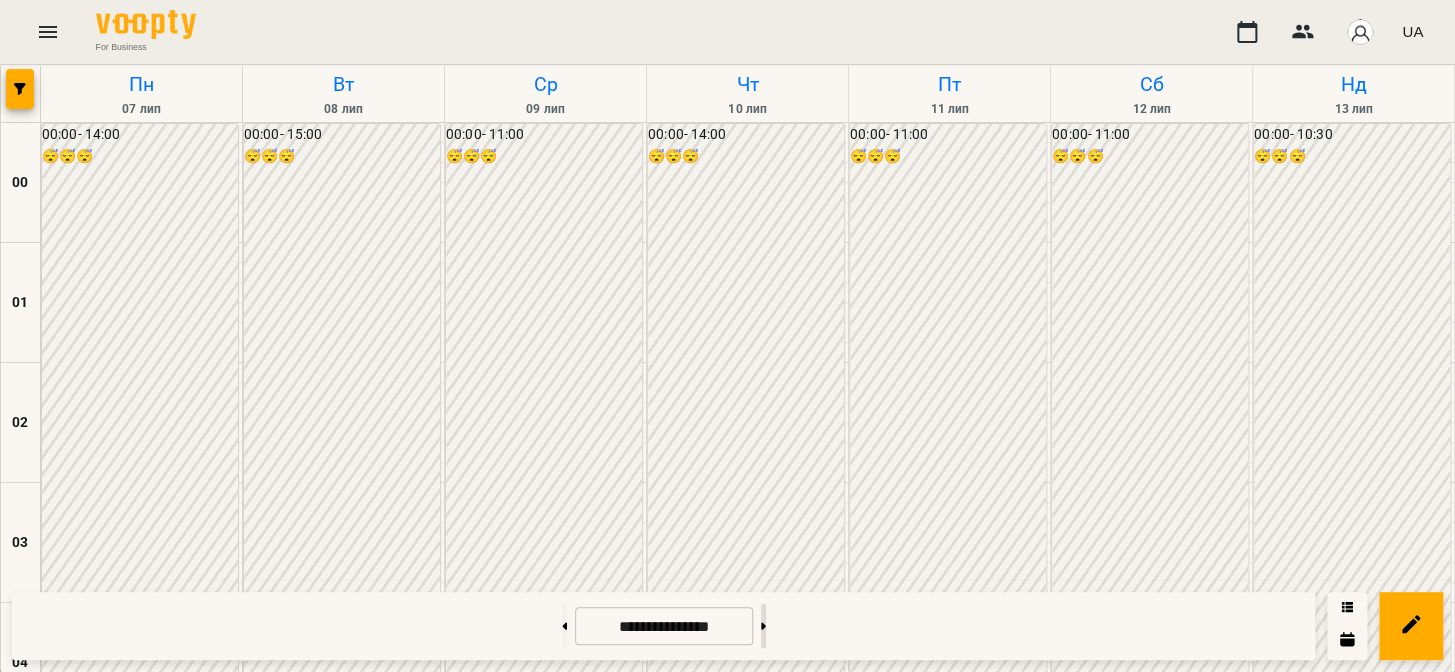 click at bounding box center [763, 626] 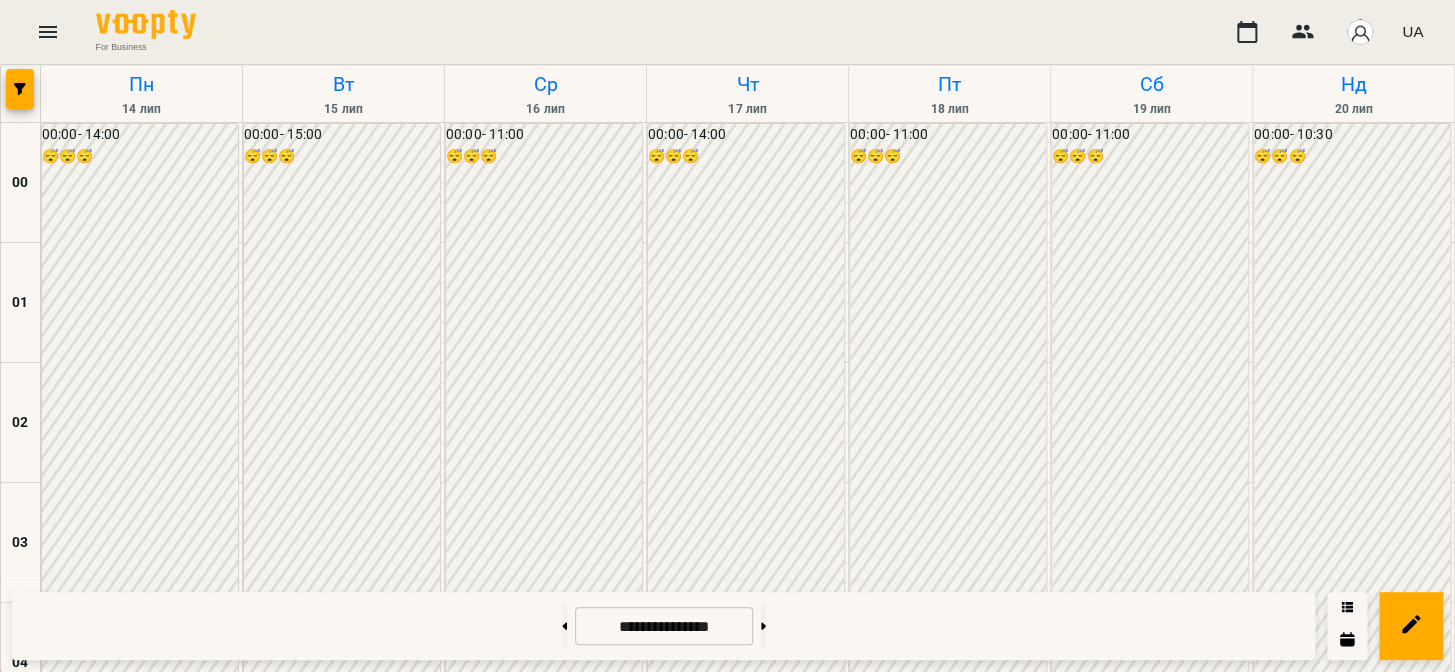 scroll, scrollTop: 1697, scrollLeft: 0, axis: vertical 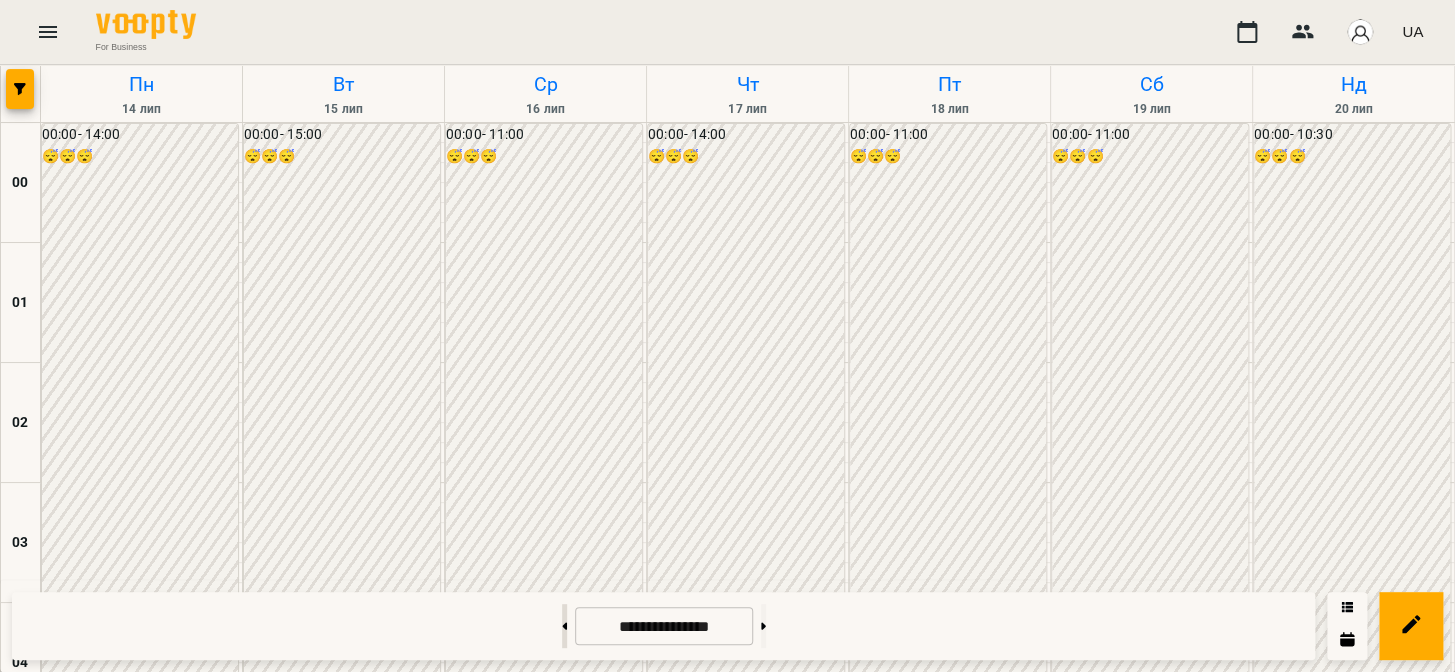 click at bounding box center [564, 626] 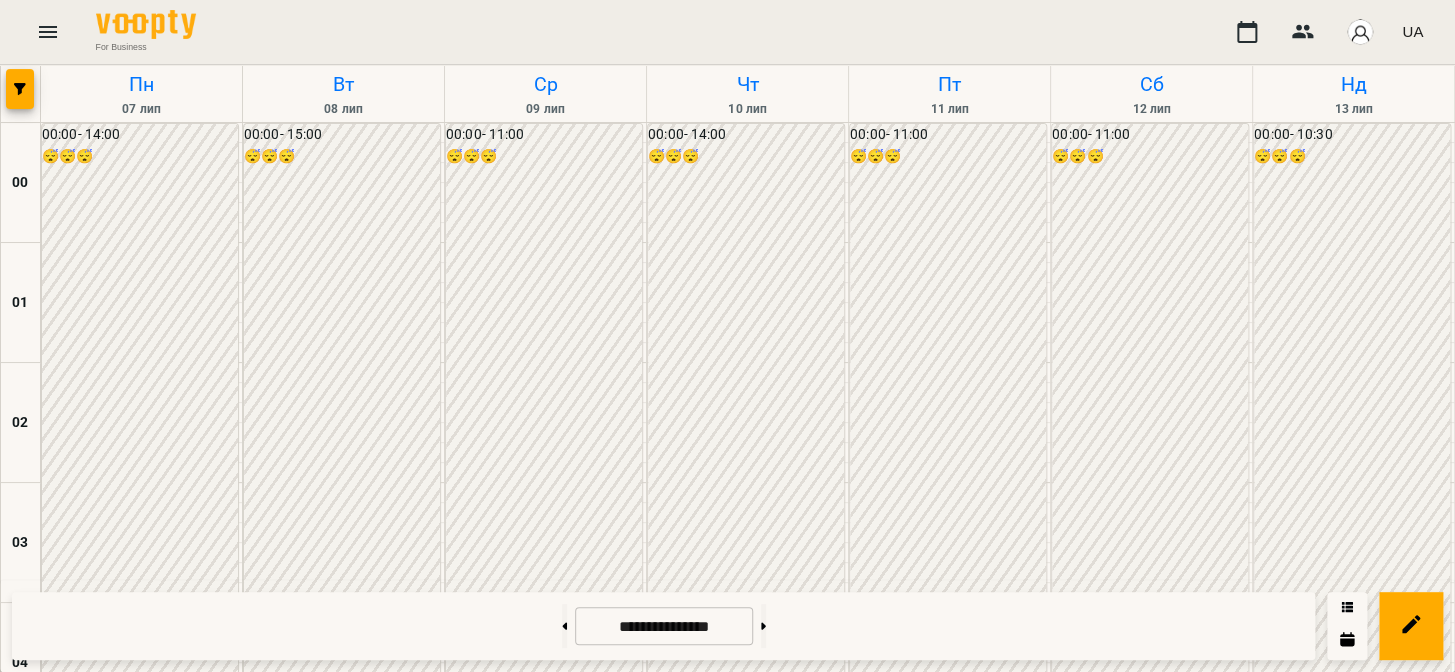 scroll, scrollTop: 1484, scrollLeft: 0, axis: vertical 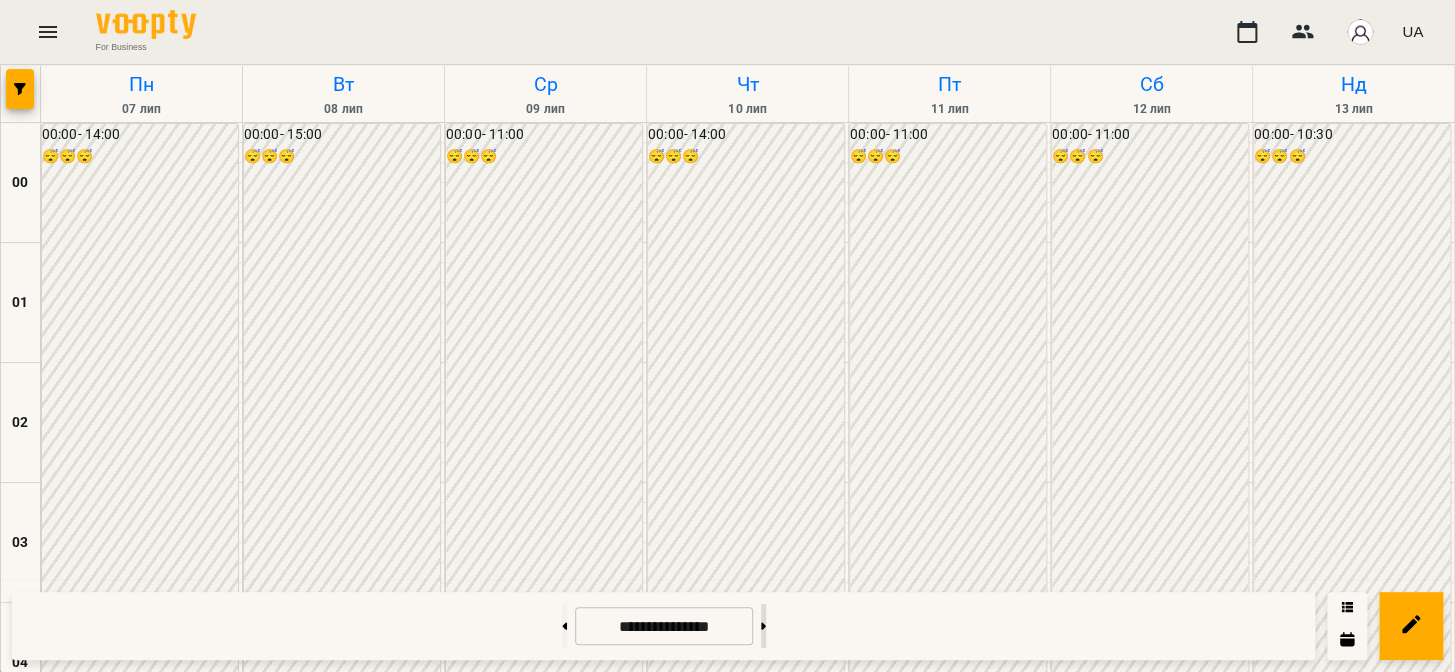 click at bounding box center [763, 626] 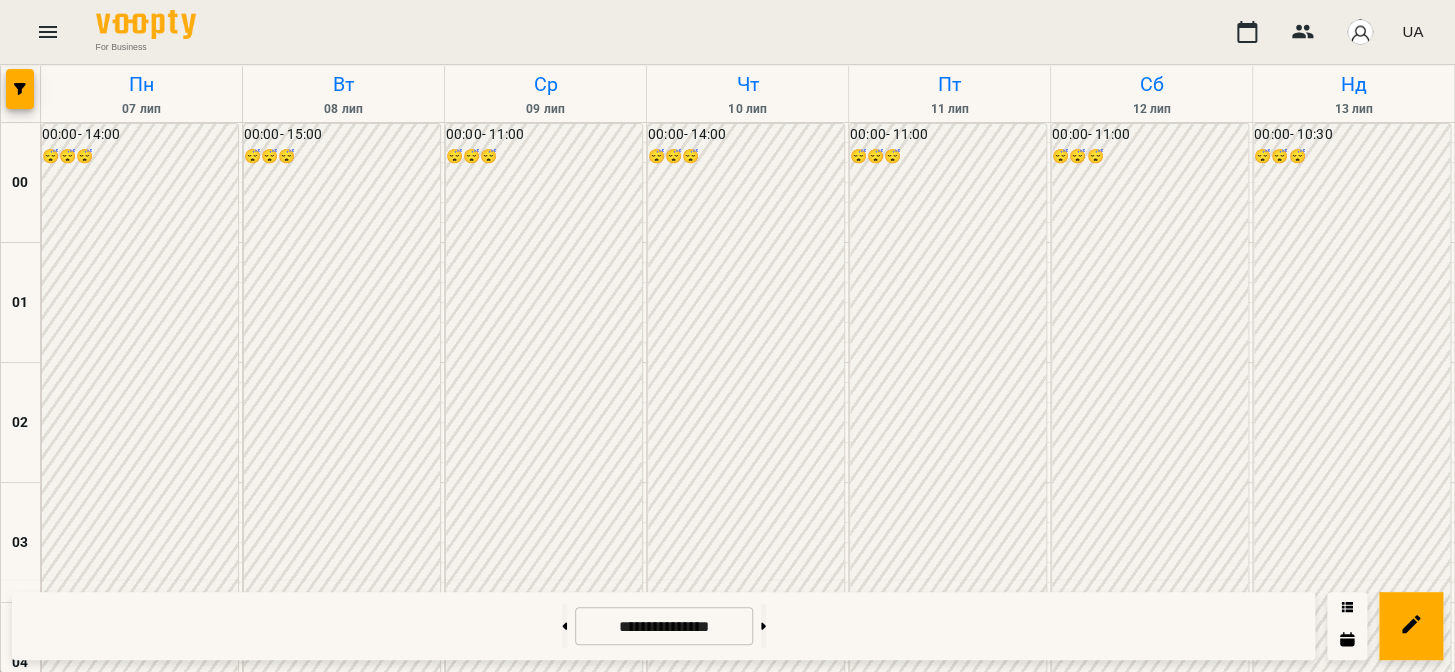 type on "**********" 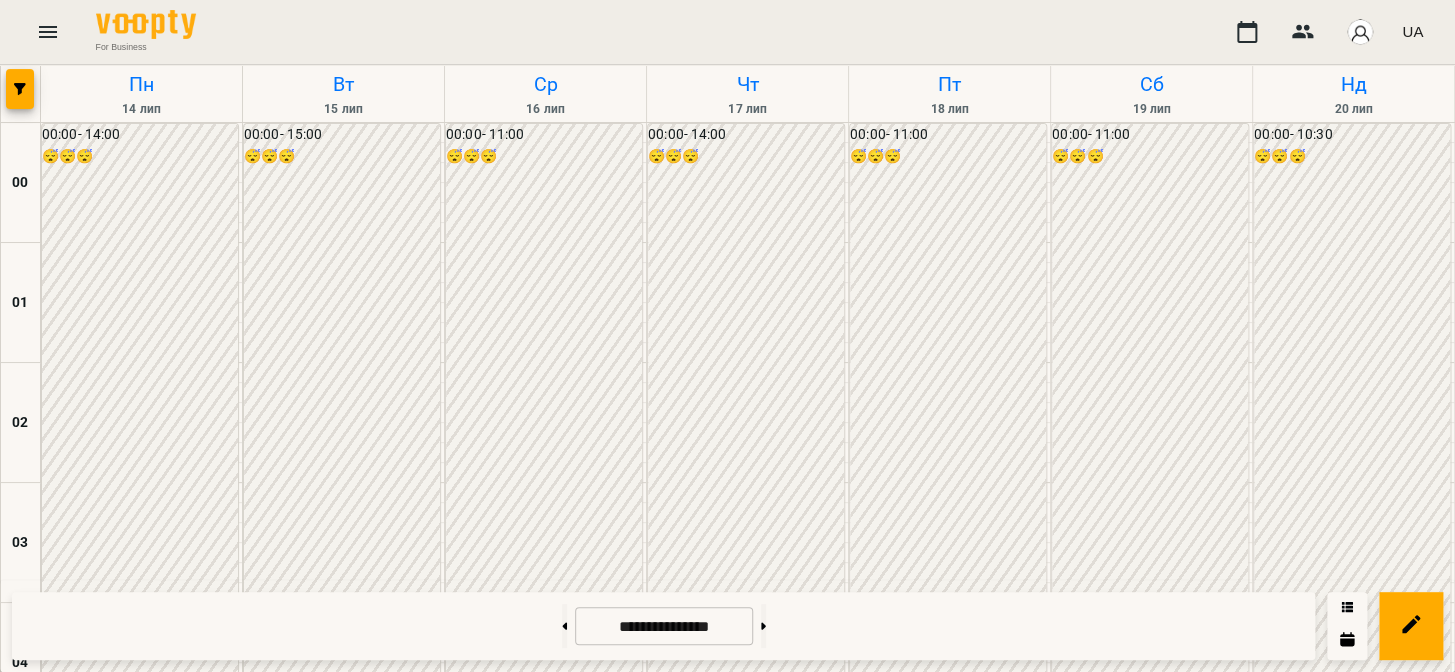 scroll, scrollTop: 1697, scrollLeft: 0, axis: vertical 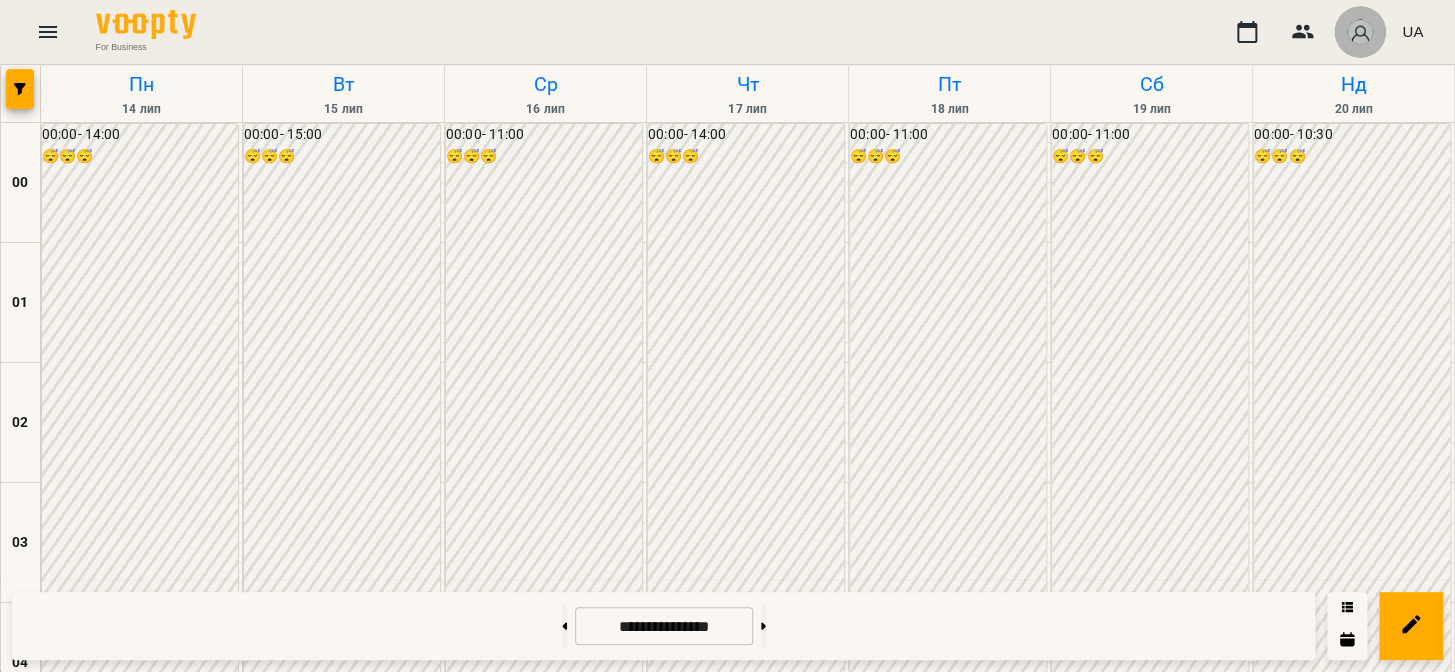 click at bounding box center [1360, 32] 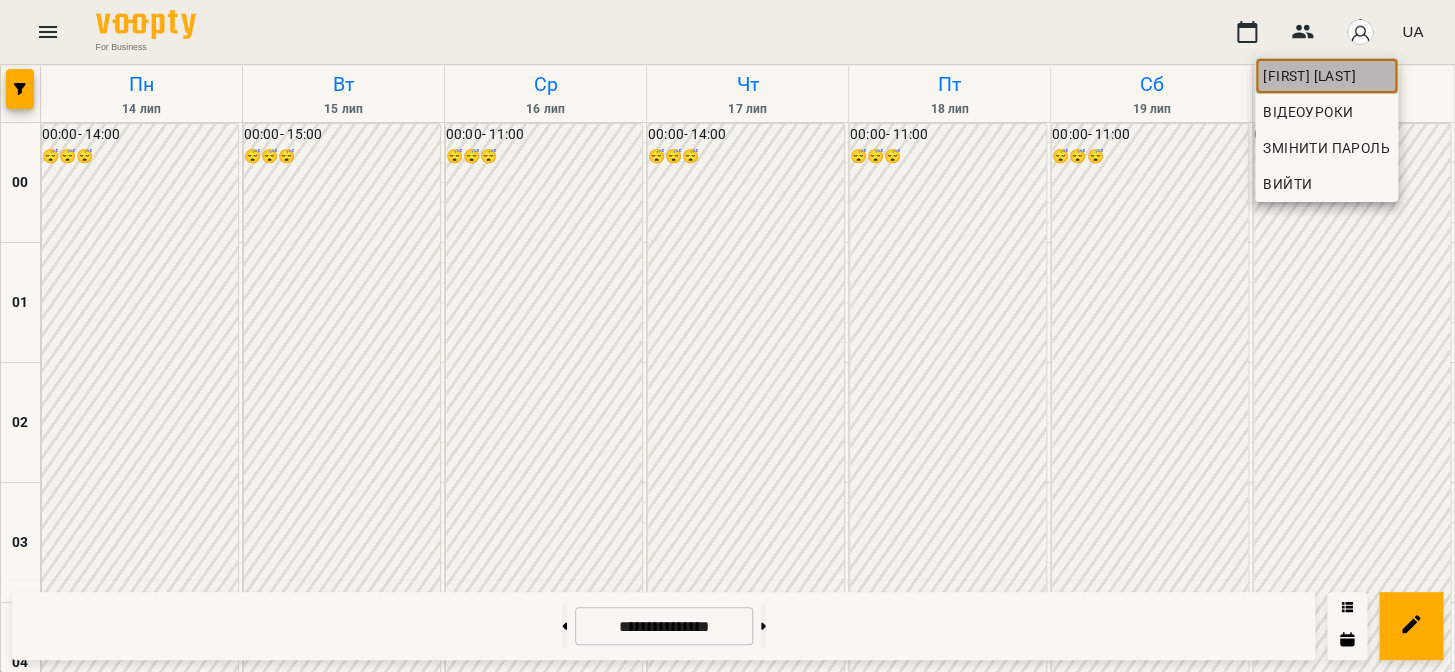 click on "[FIRST] [LAST]" at bounding box center [1326, 76] 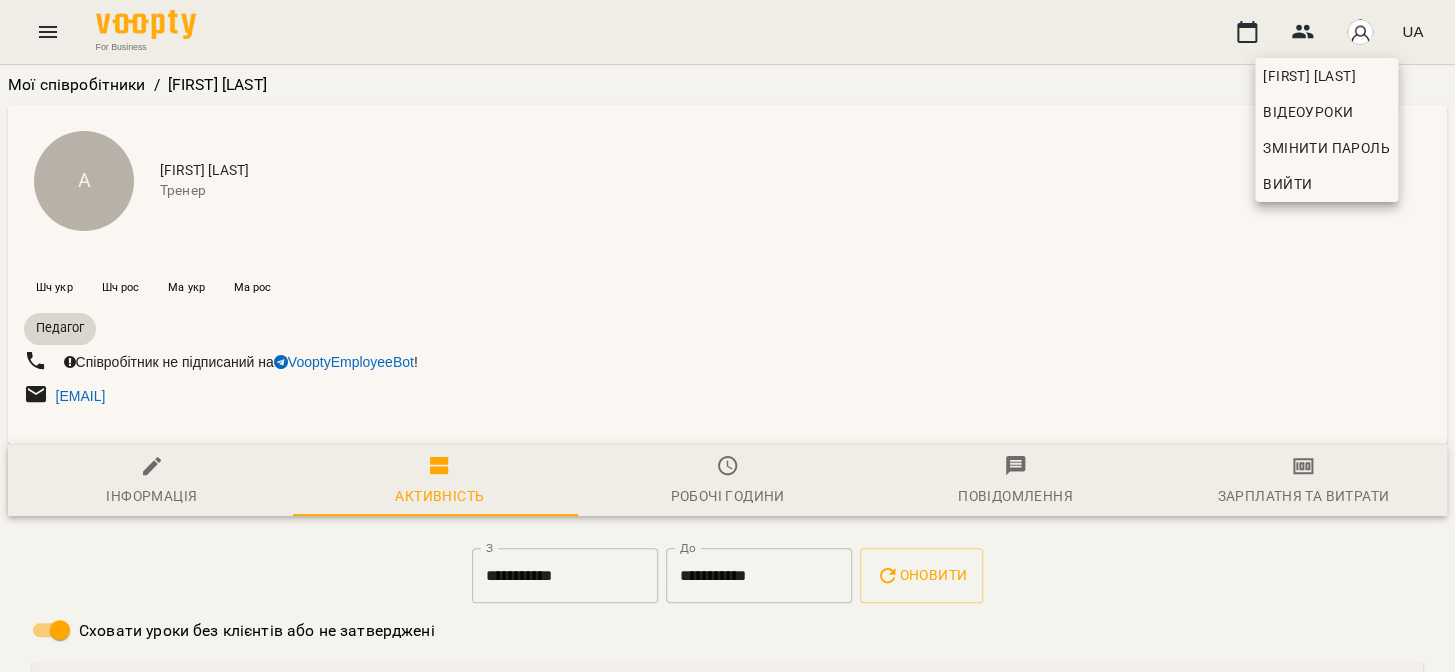 click at bounding box center (727, 336) 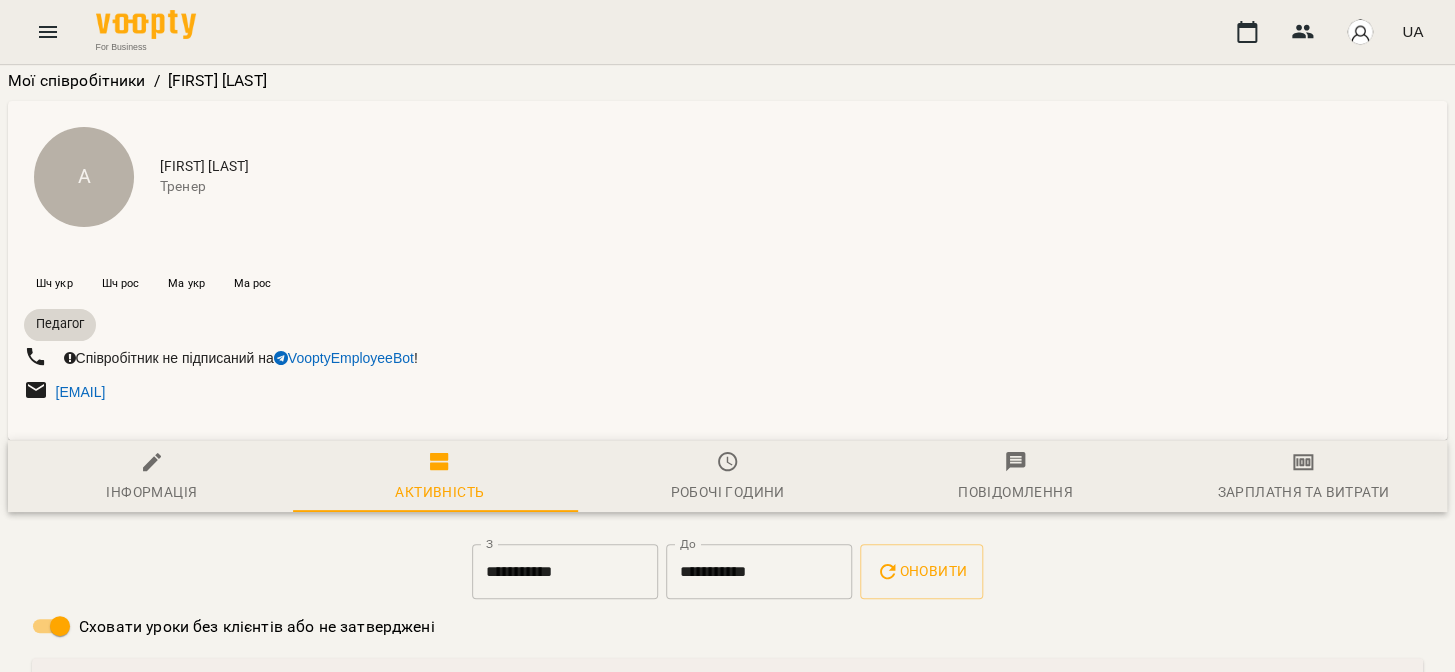 scroll, scrollTop: 211, scrollLeft: 0, axis: vertical 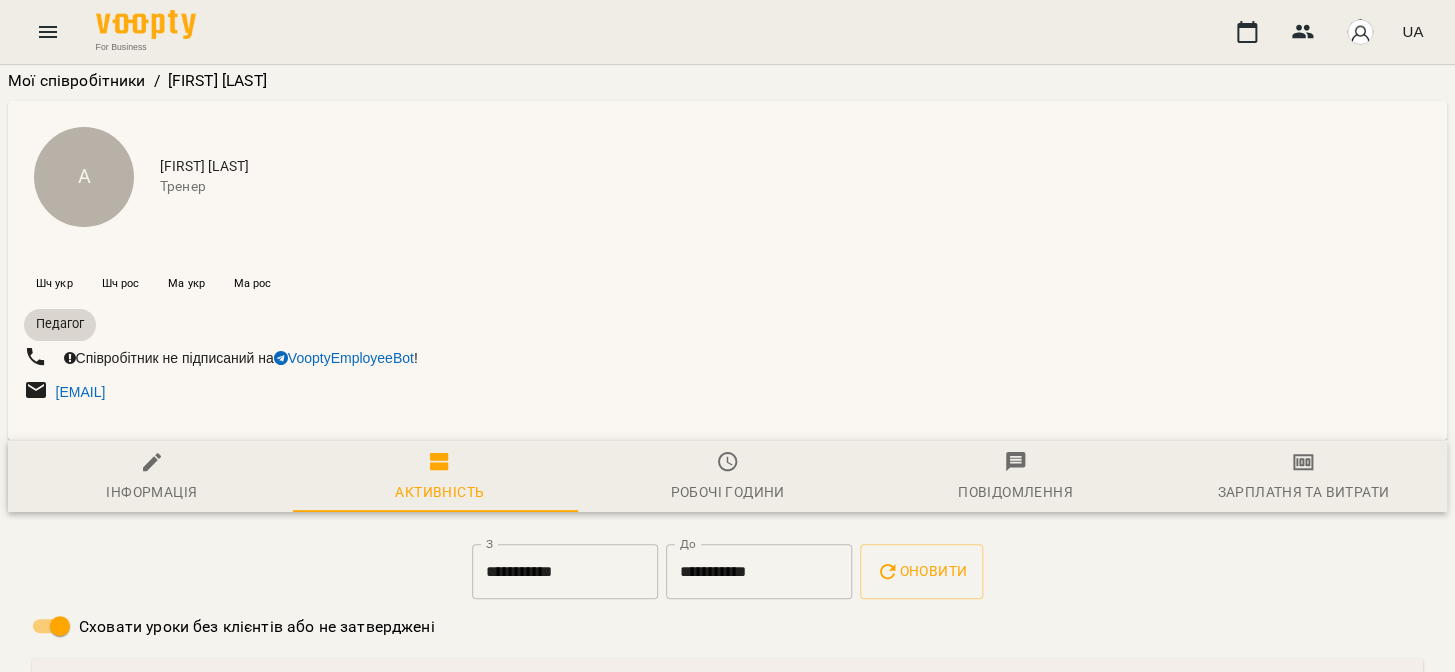 click on "Робочі години" at bounding box center [727, 492] 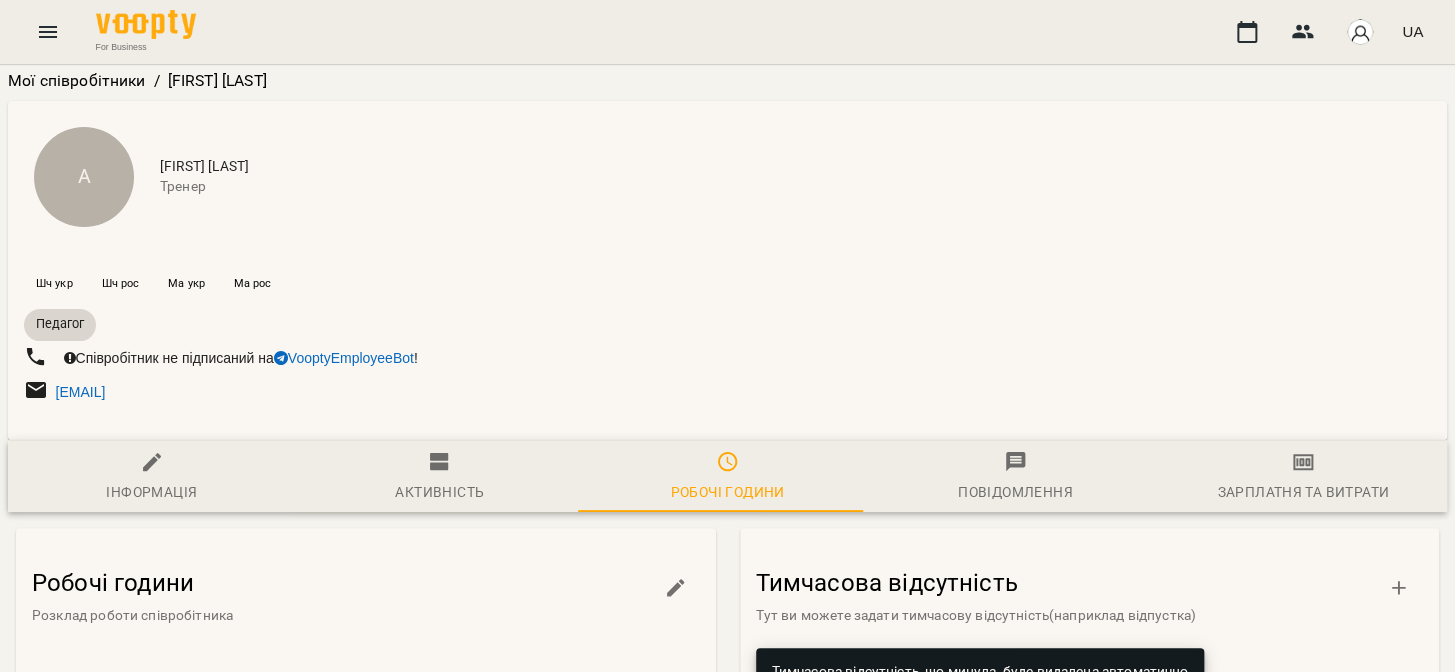 scroll, scrollTop: 424, scrollLeft: 0, axis: vertical 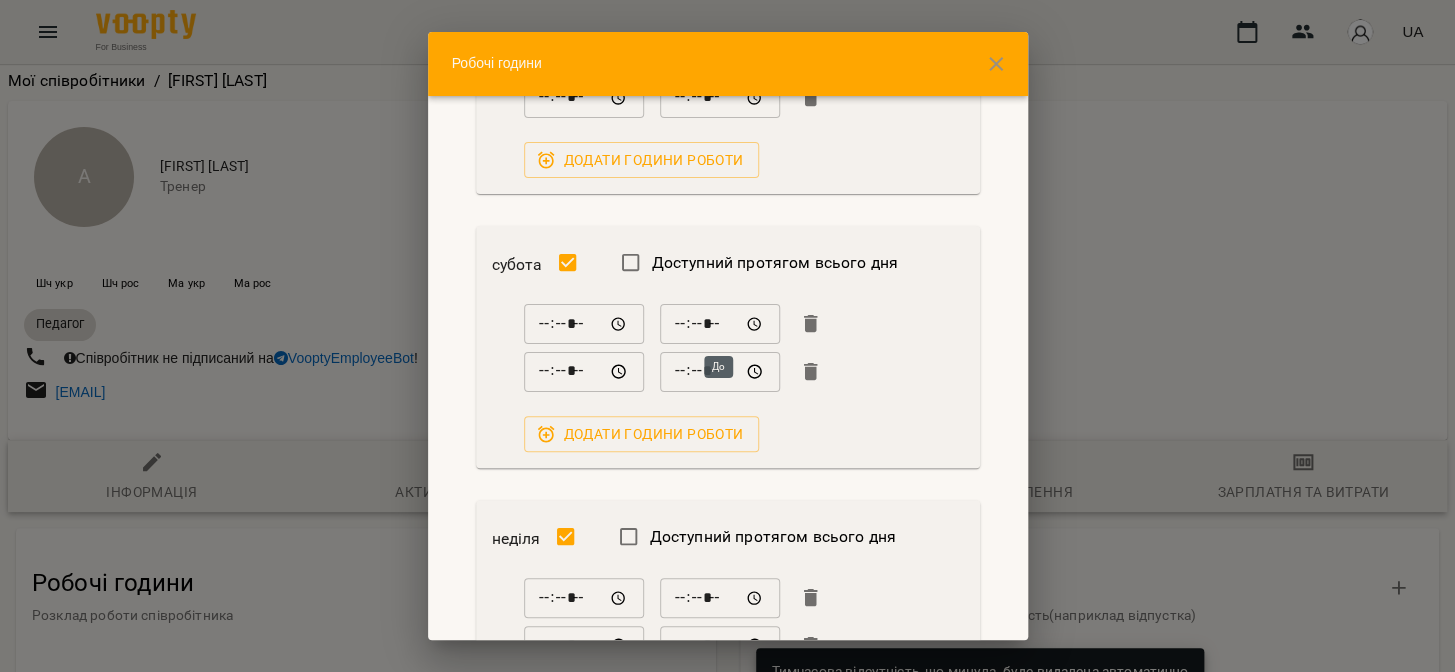 click on "*****" at bounding box center [720, 324] 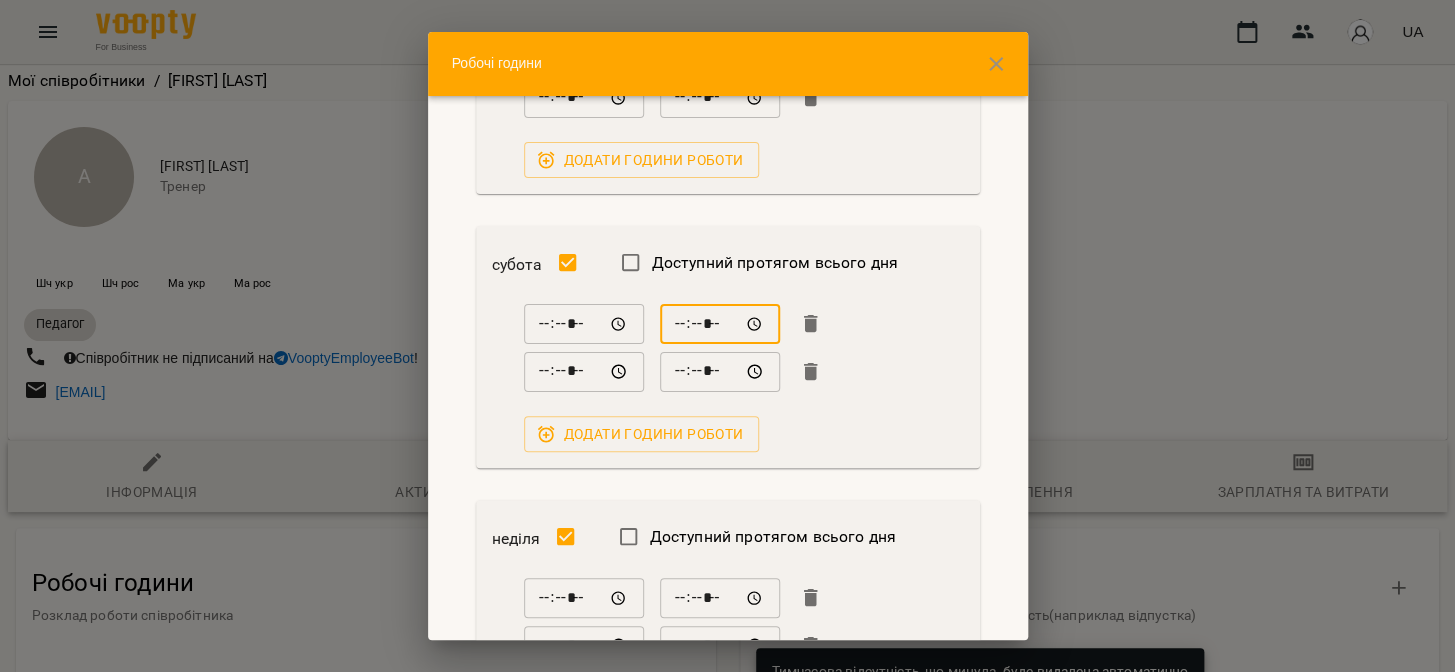 type on "*****" 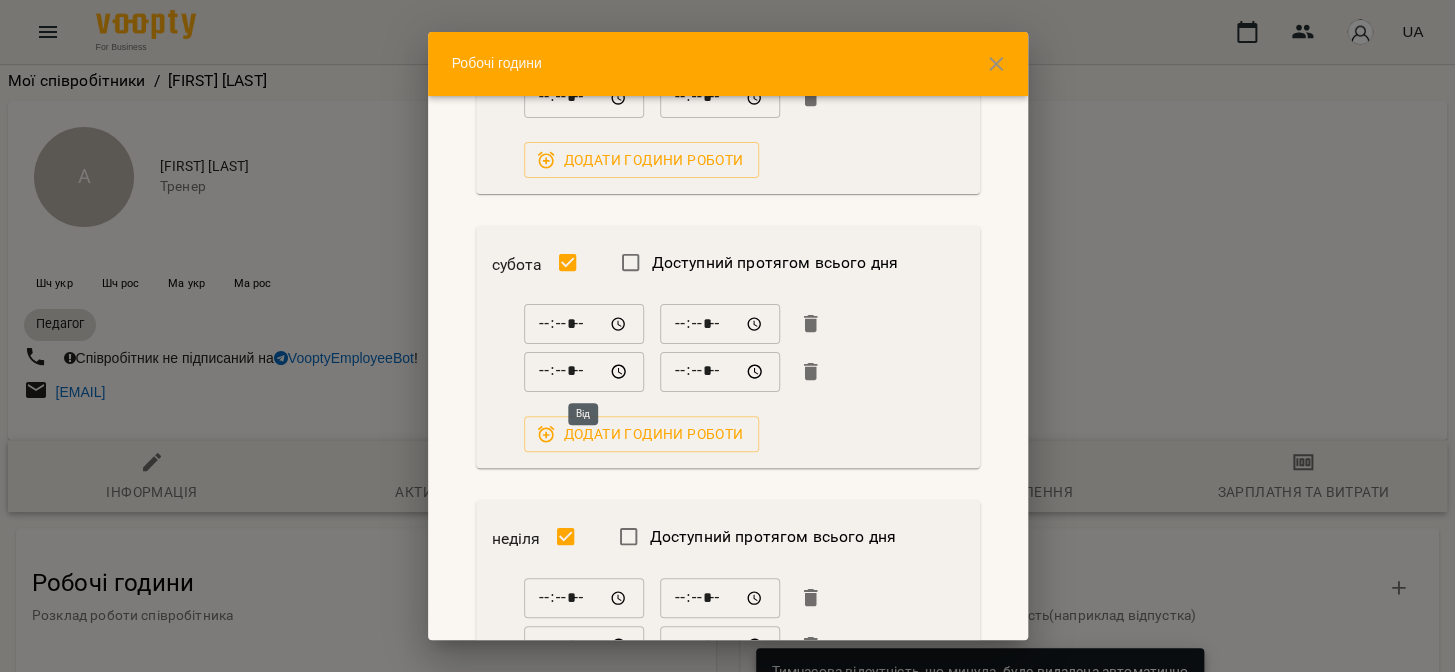 click on "*****" at bounding box center [584, 372] 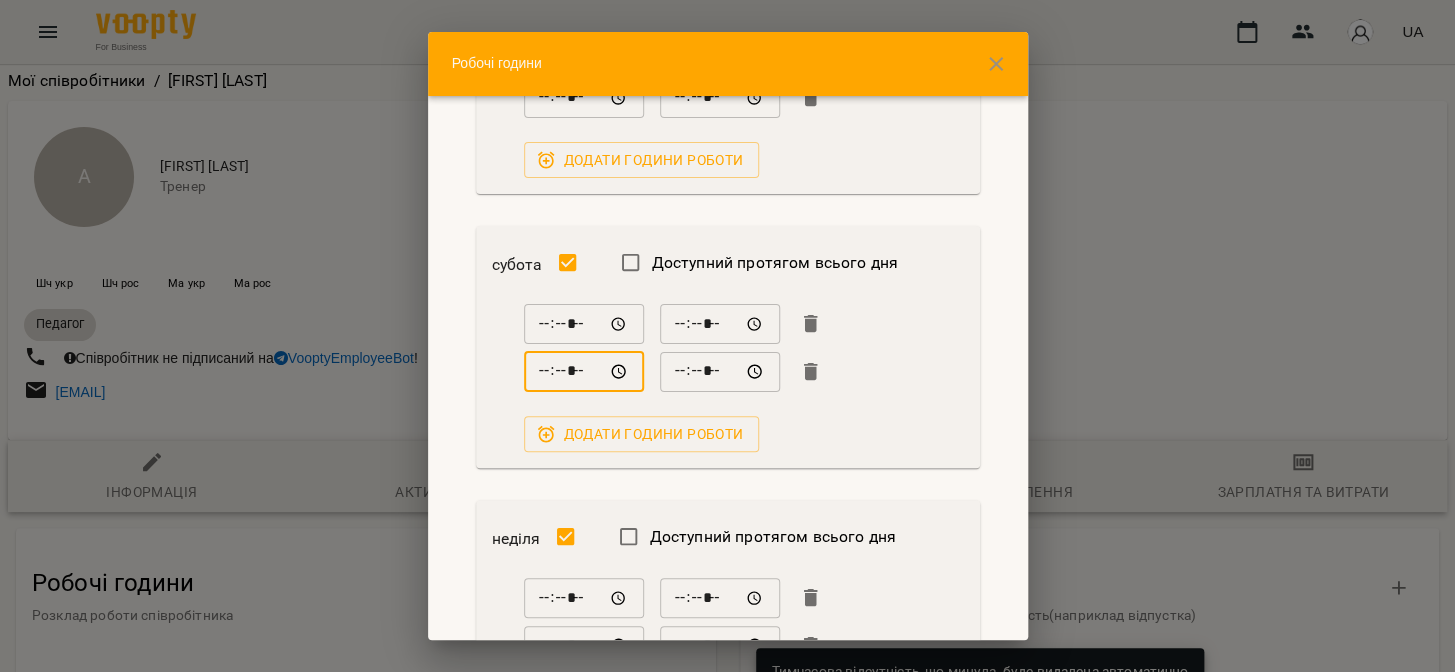 type on "*****" 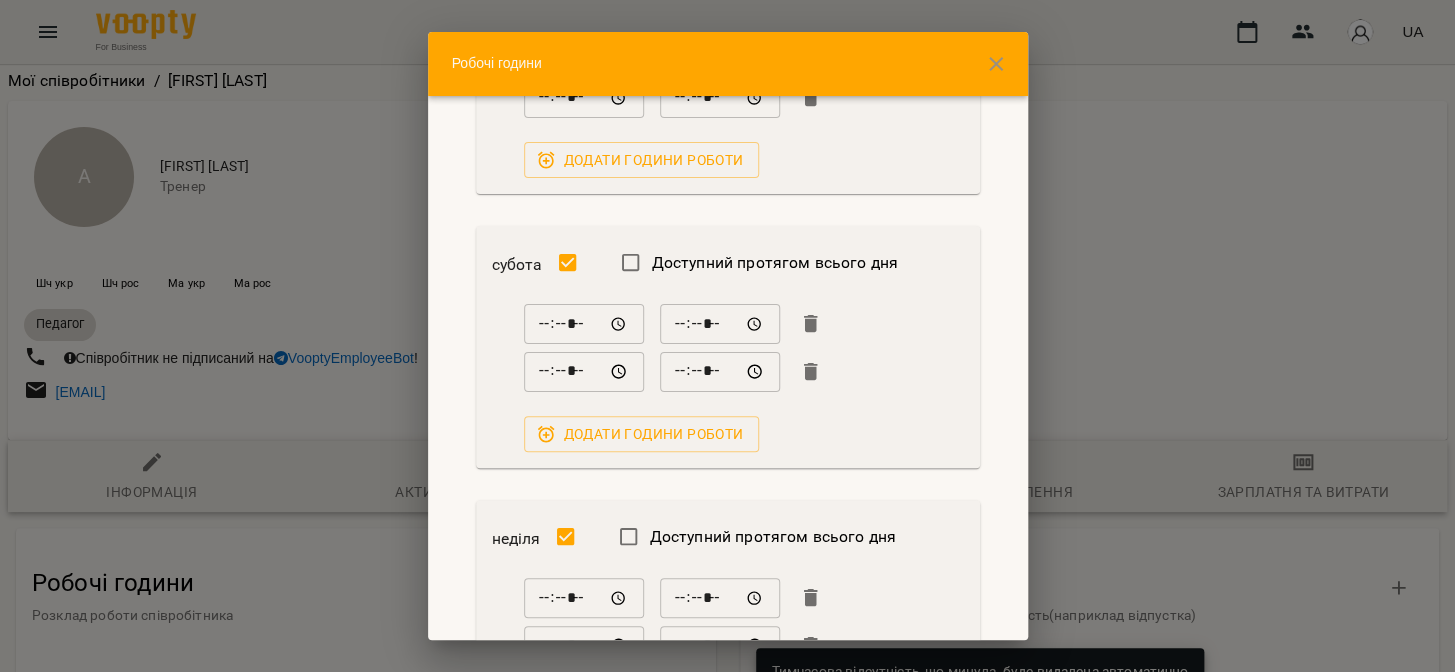 click on "***** ​ ***** ​ ***** ​ ***** ​ Додати години роботи" at bounding box center (728, 377) 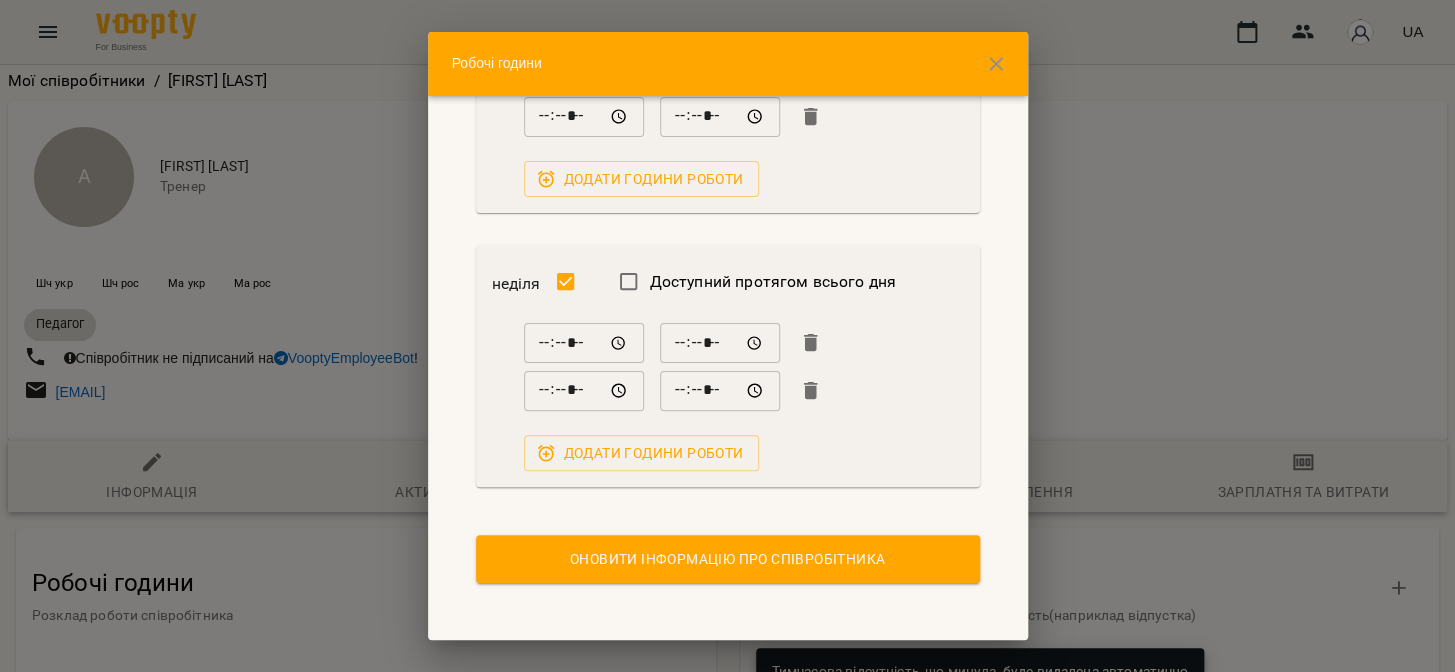 scroll, scrollTop: 1531, scrollLeft: 0, axis: vertical 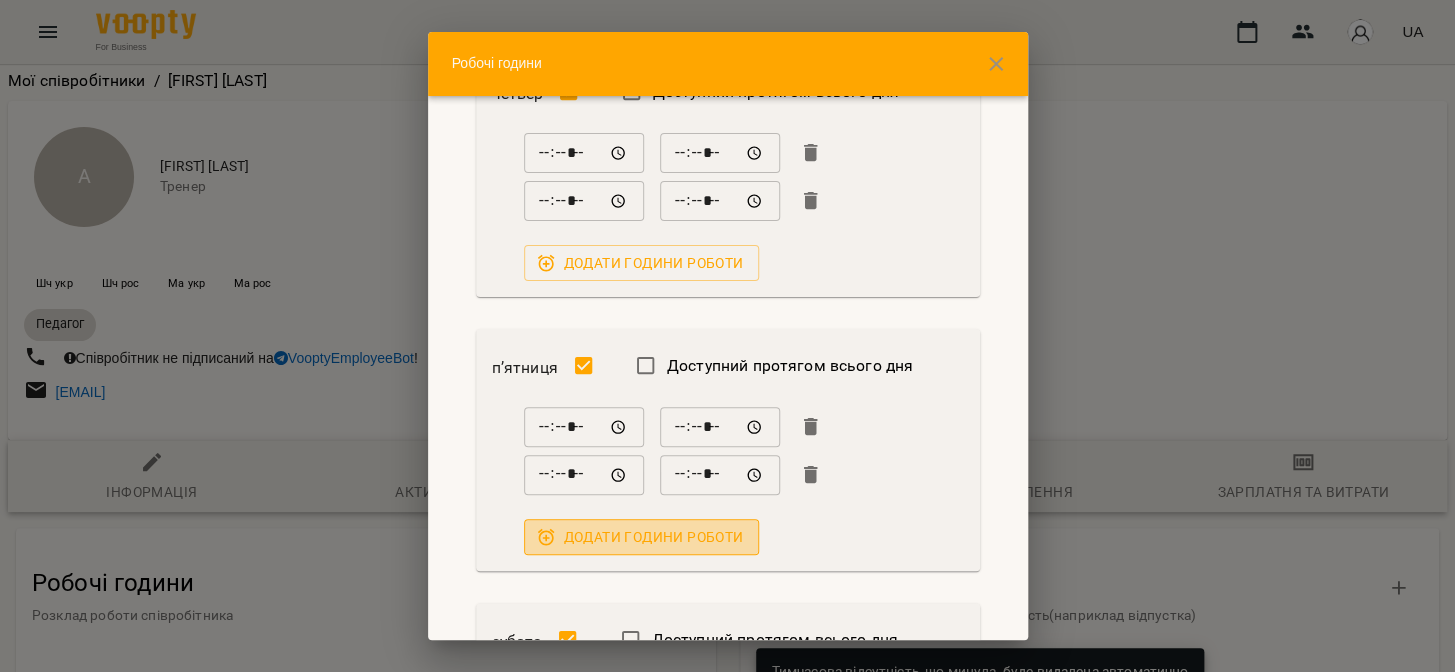 click on "Додати години роботи" at bounding box center (642, 537) 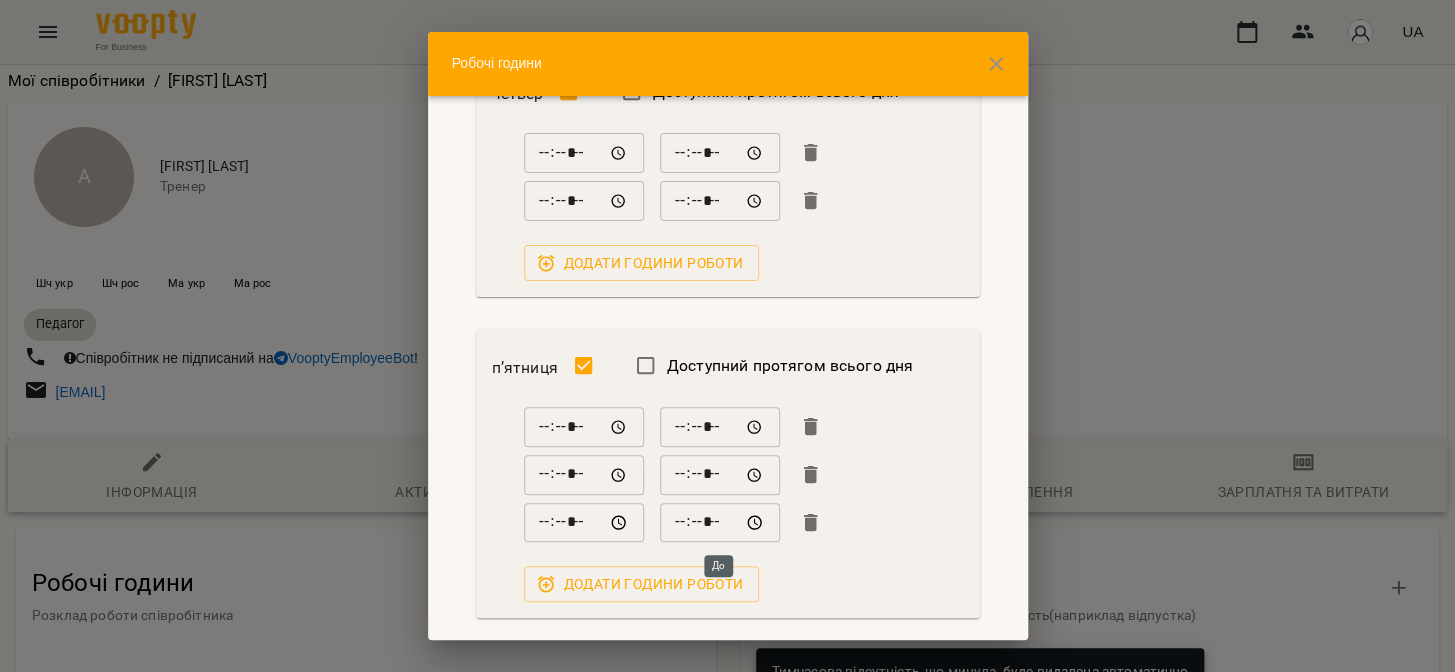 click on "*****" at bounding box center (720, 523) 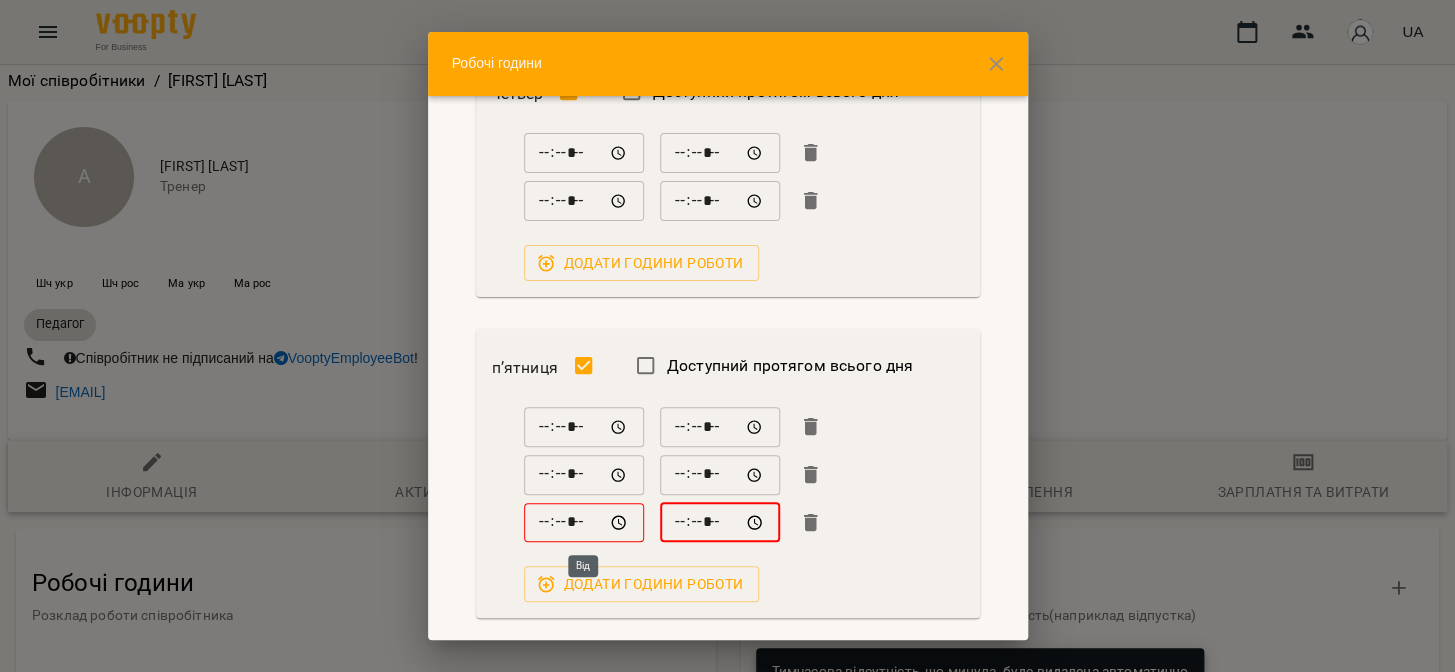 type on "*****" 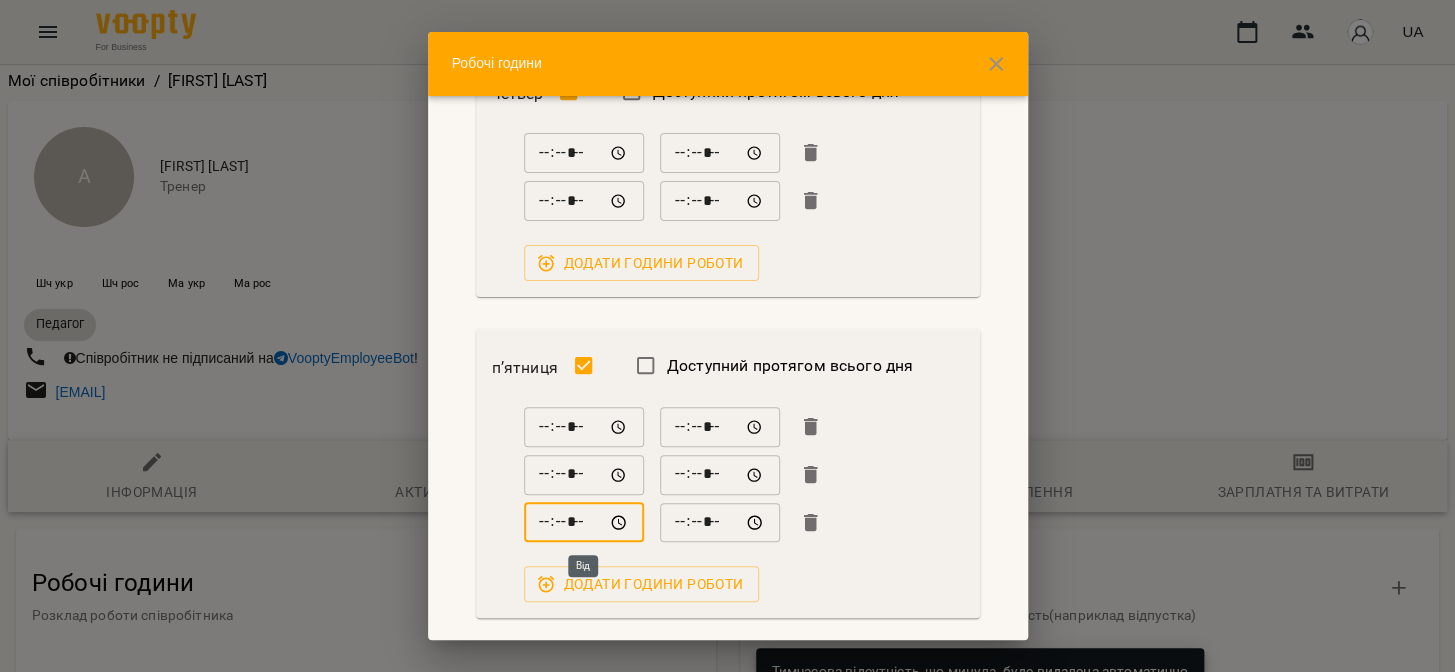 click on "*****" at bounding box center [584, 523] 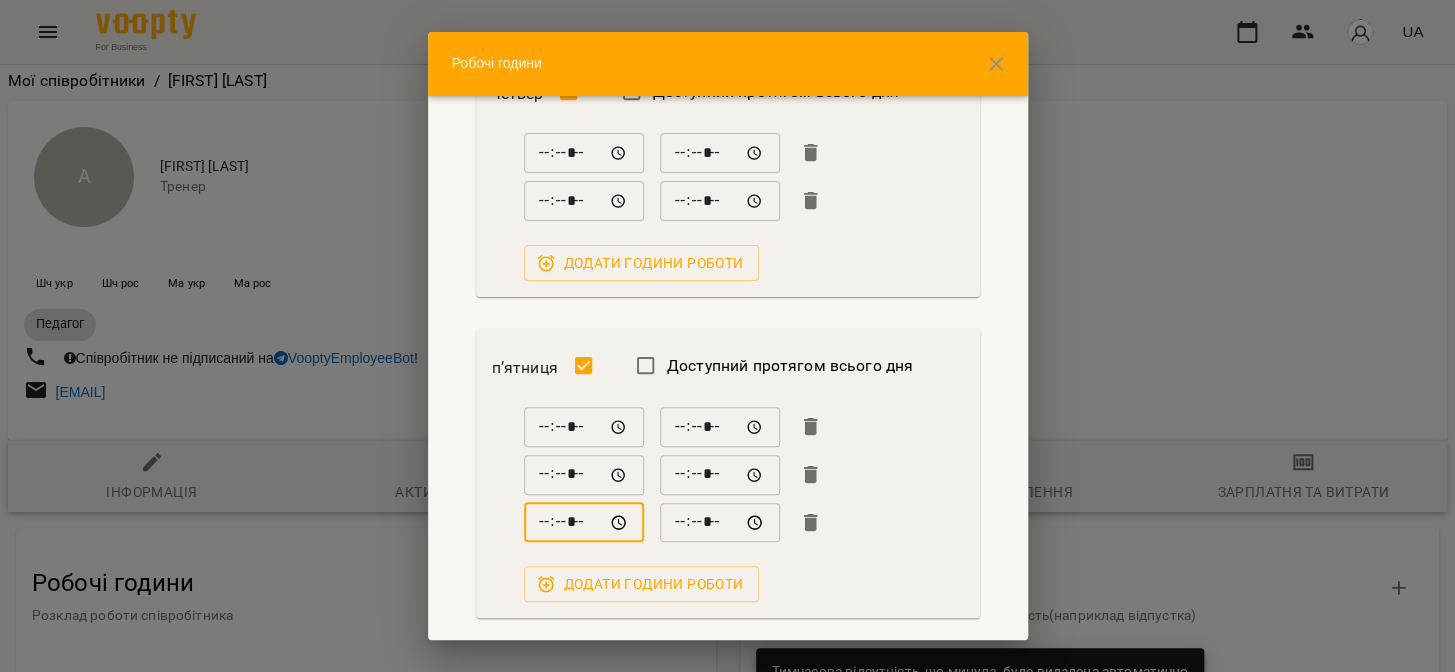 type on "*****" 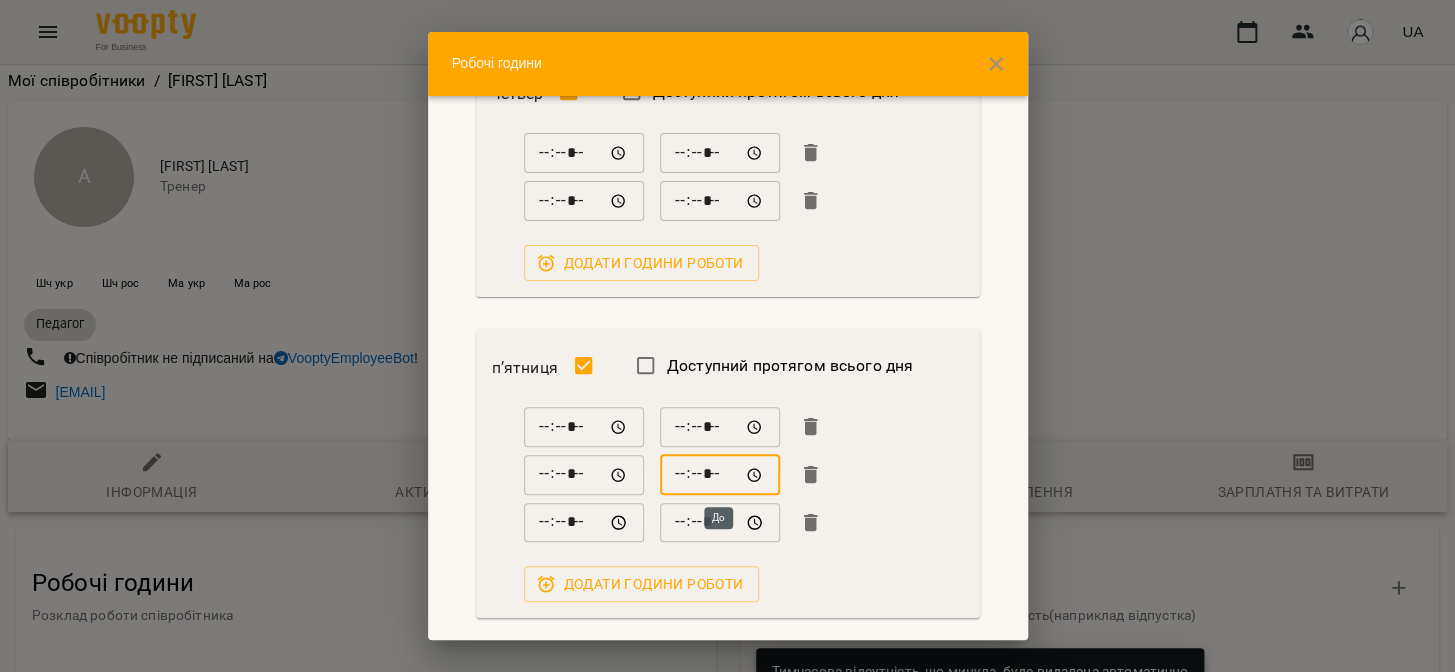 click on "*****" at bounding box center [720, 475] 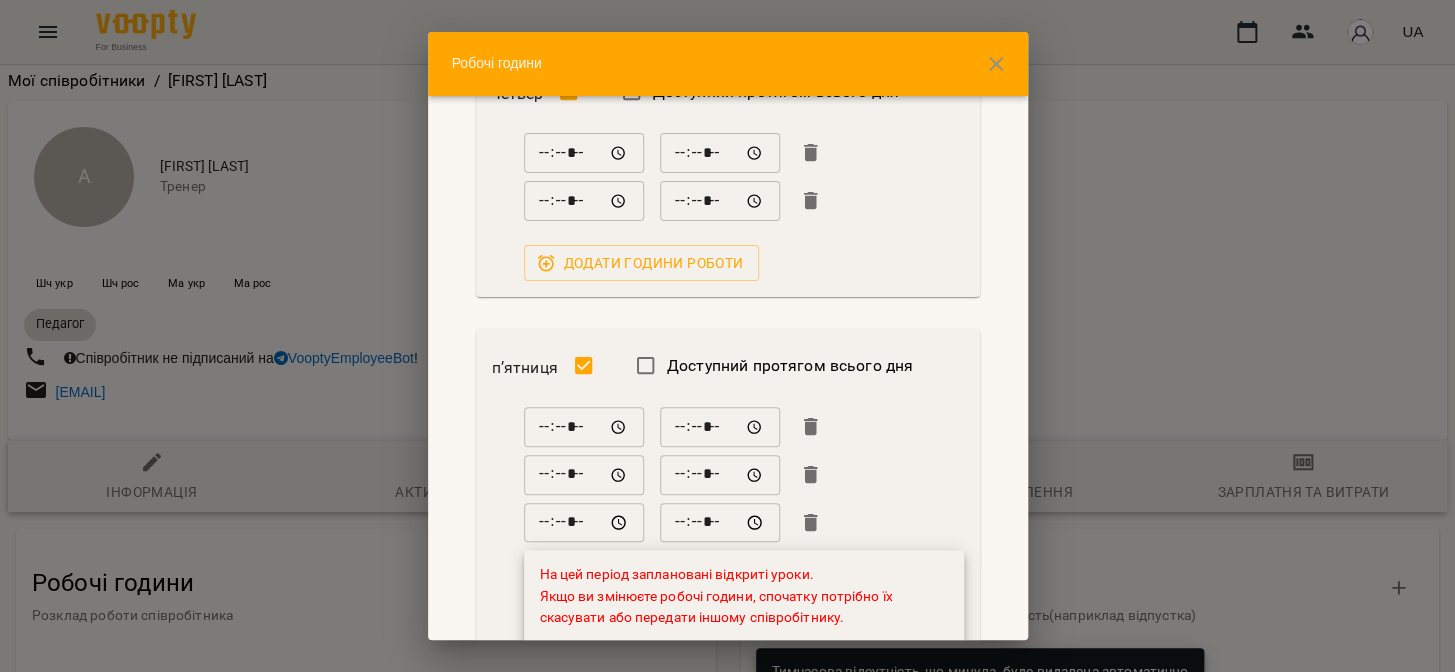 click on "На цей період заплановані відкриті уроки.   Якщо ви змінюєте робочі години, спочатку потрібно їх скасувати або передати іншому співробітнику. пт   15:00   [FIRST] [LAST] Додати години роботи" at bounding box center [728, 586] 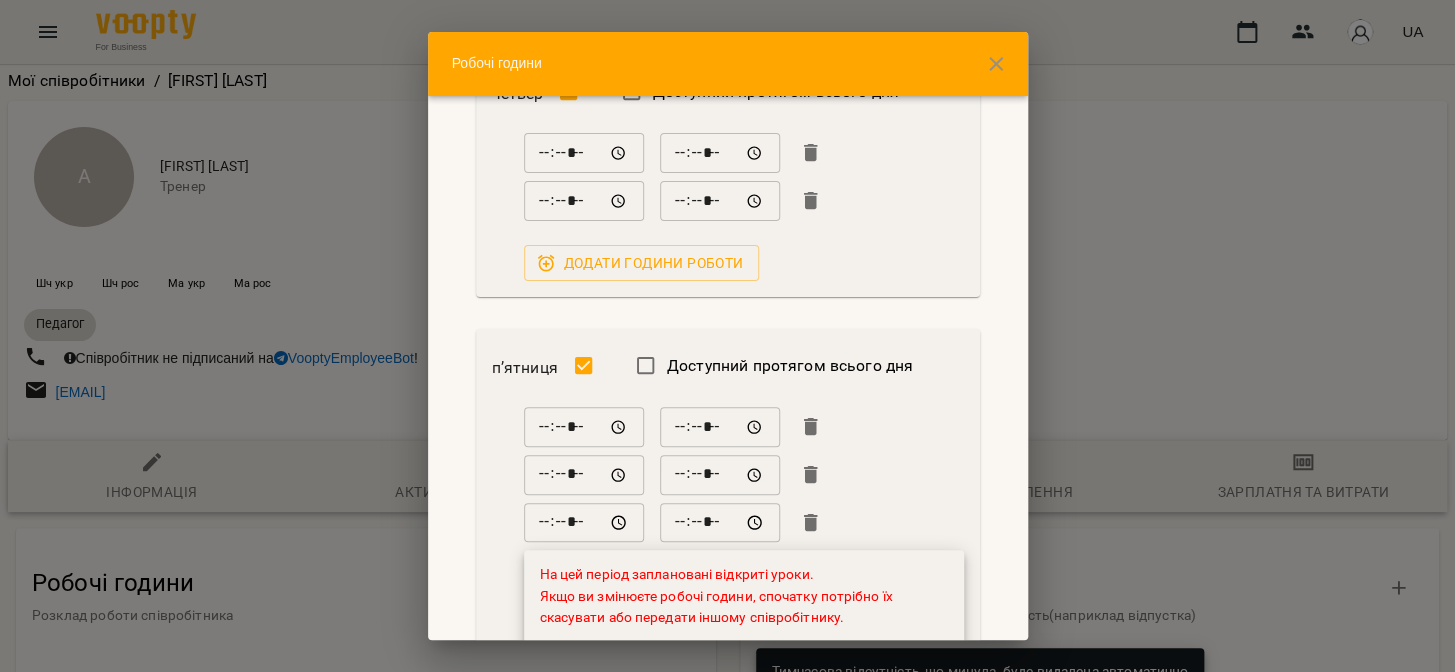 scroll, scrollTop: 1107, scrollLeft: 0, axis: vertical 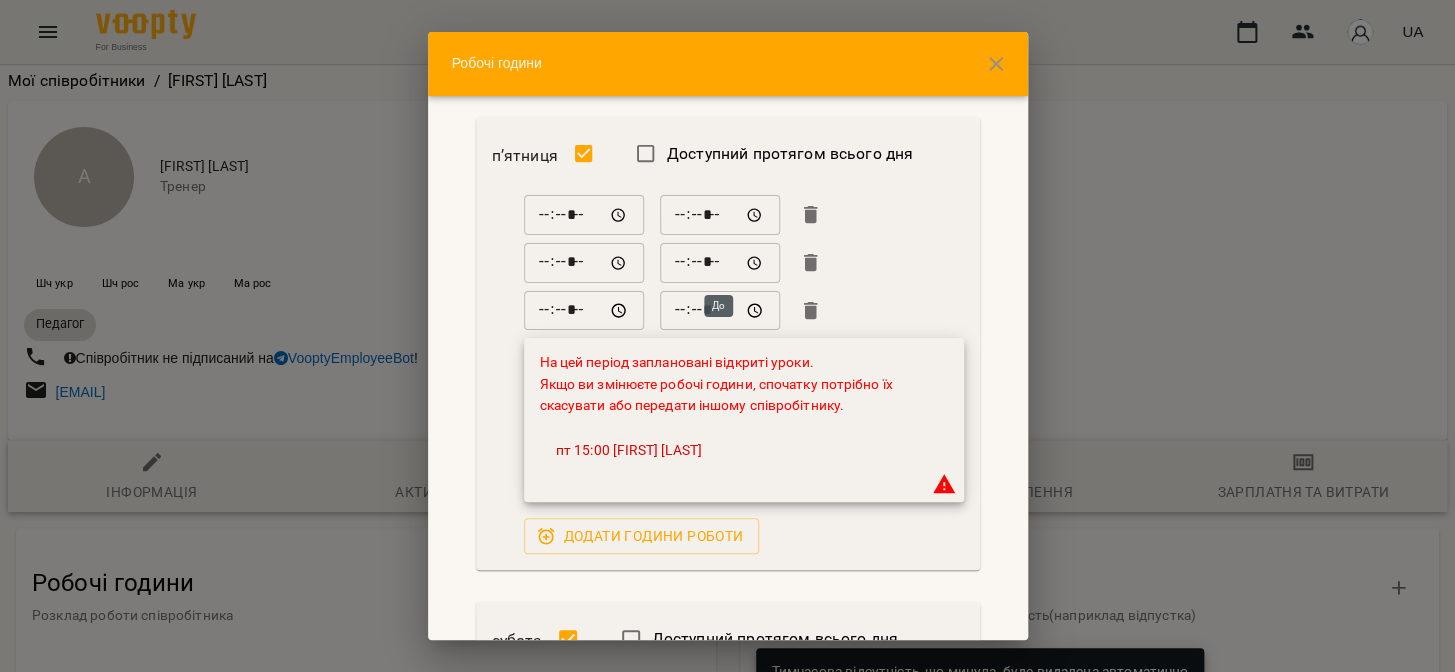 click on "*****" at bounding box center [720, 263] 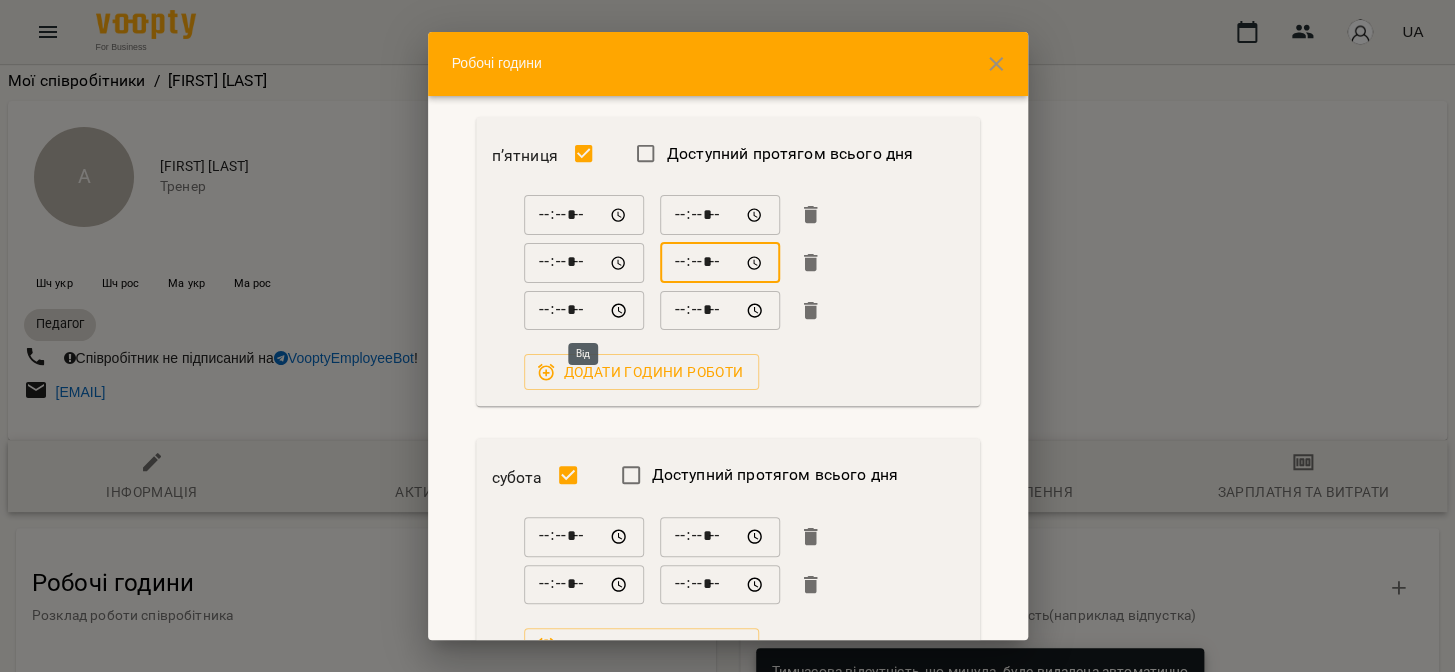 type on "*****" 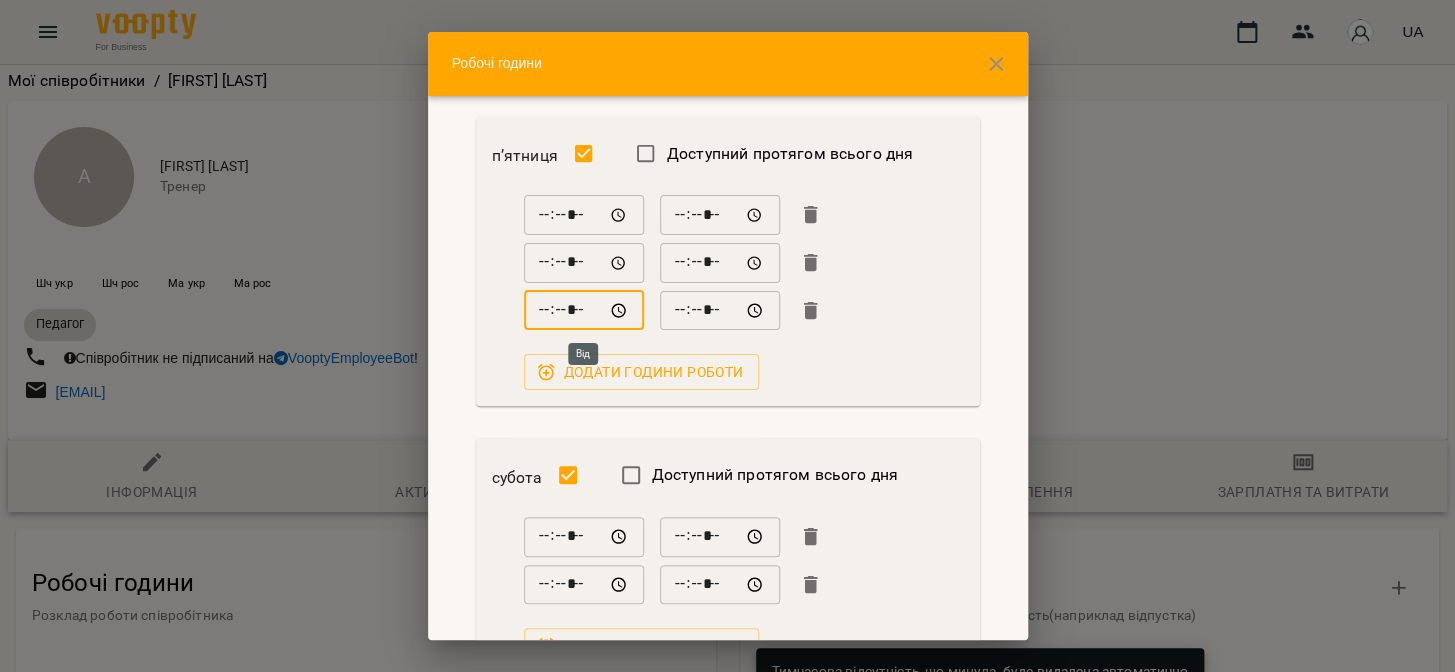 click on "*****" at bounding box center [584, 311] 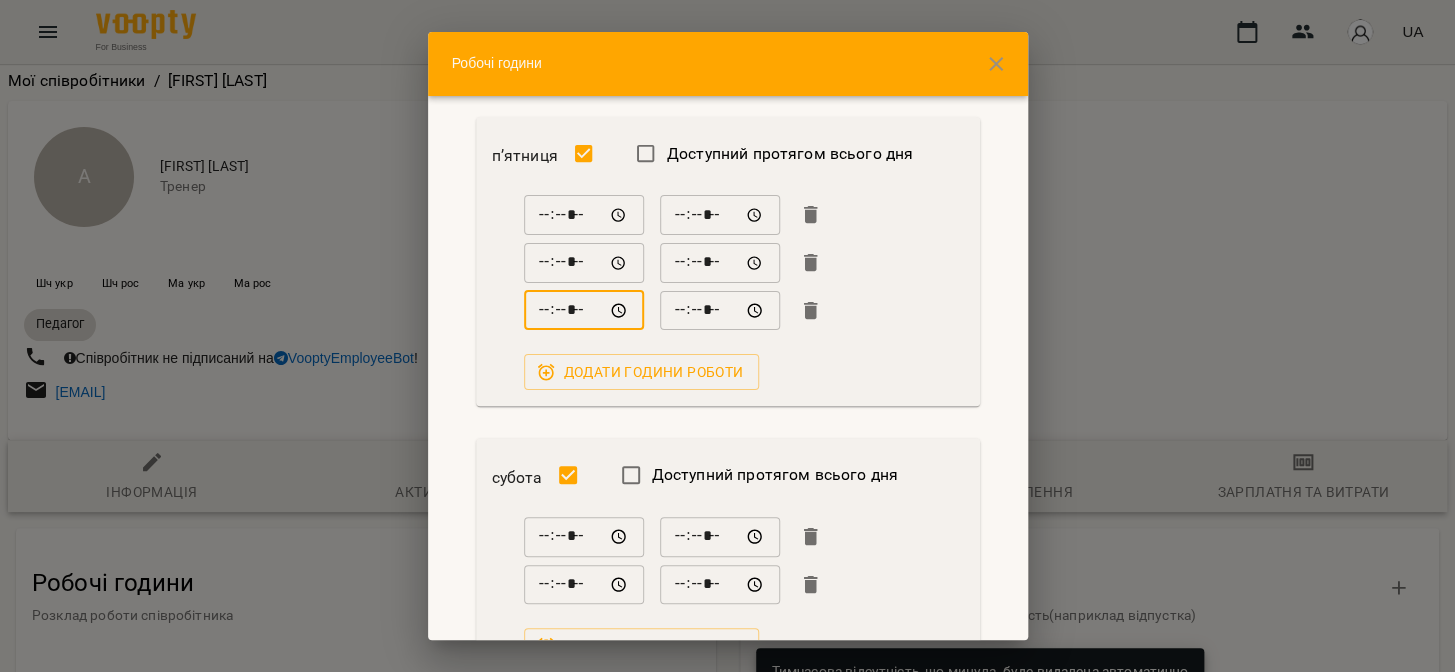 type on "*****" 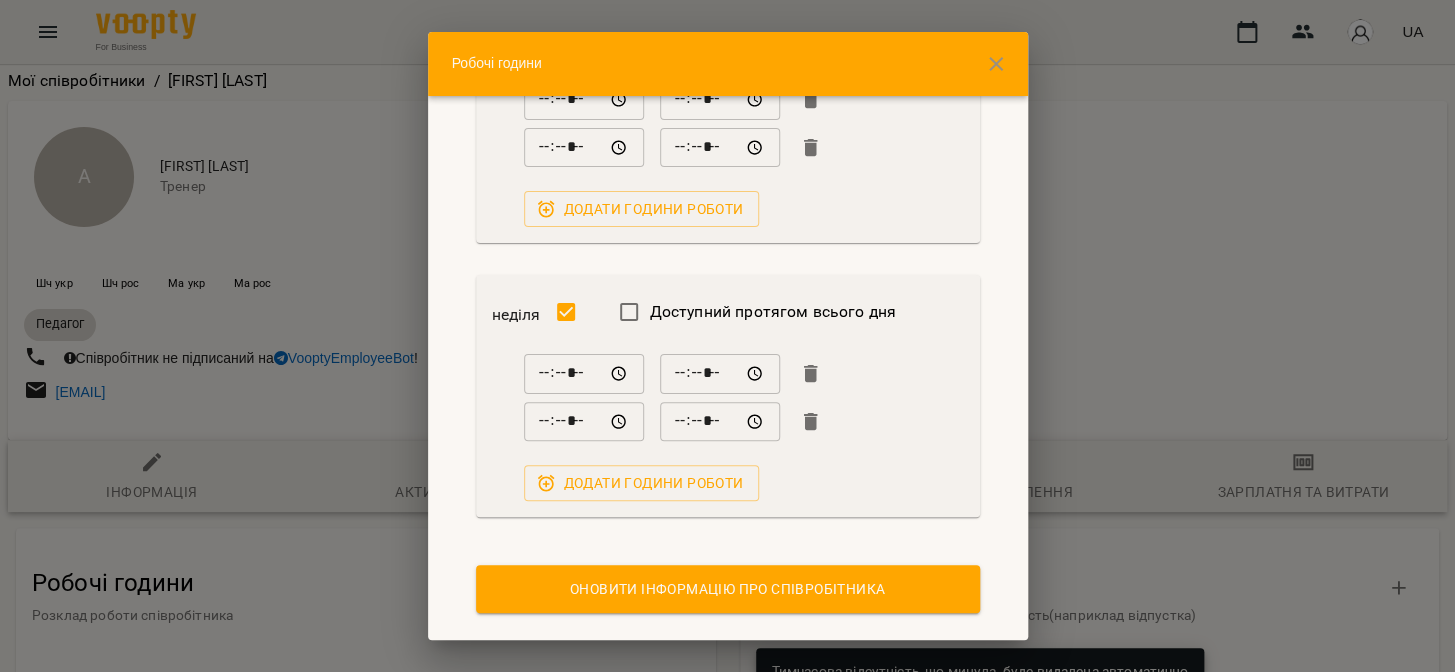 scroll, scrollTop: 1579, scrollLeft: 0, axis: vertical 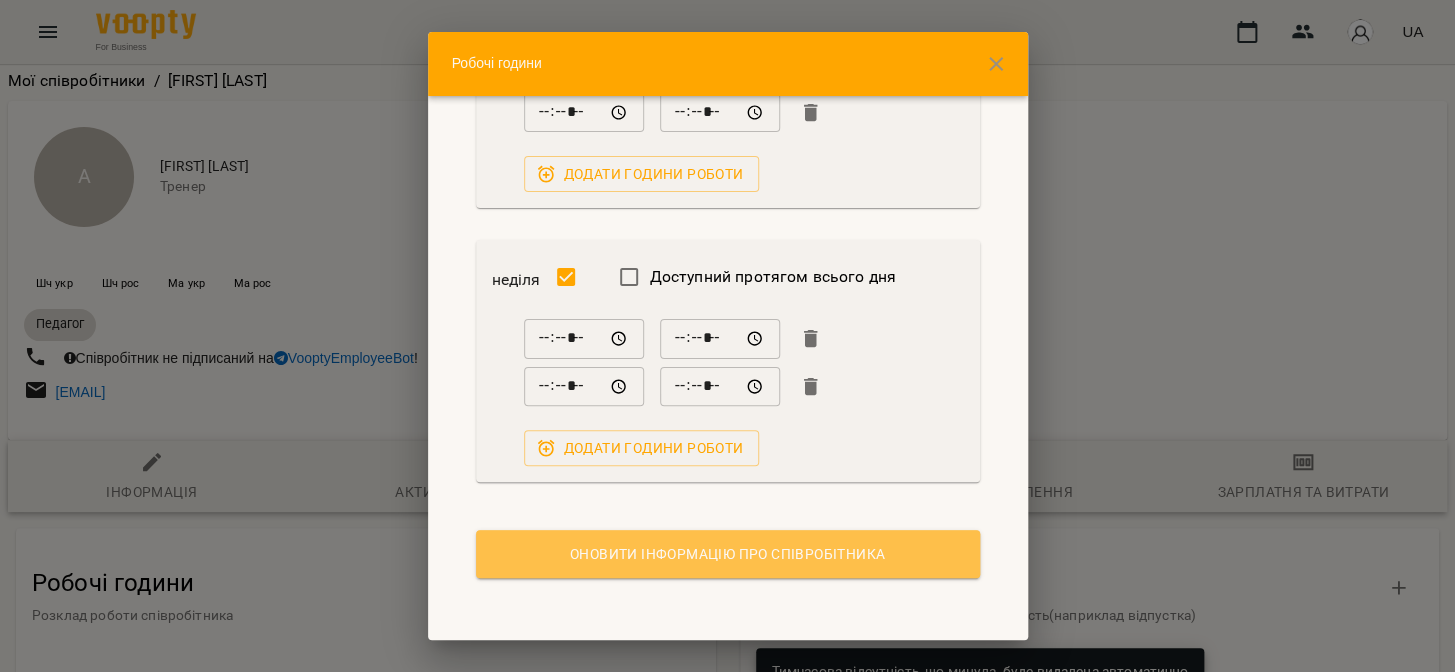 click on "Оновити інформацію про співробітника" at bounding box center (728, 554) 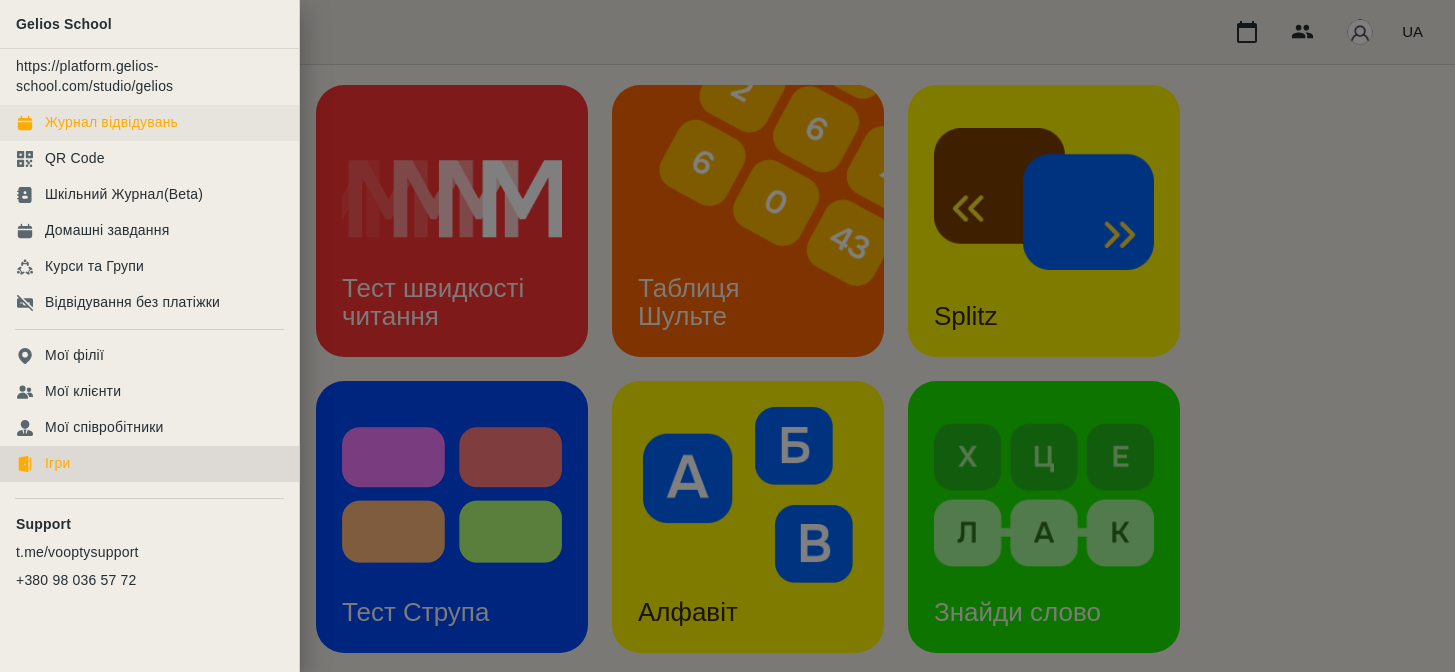 scroll, scrollTop: 0, scrollLeft: 0, axis: both 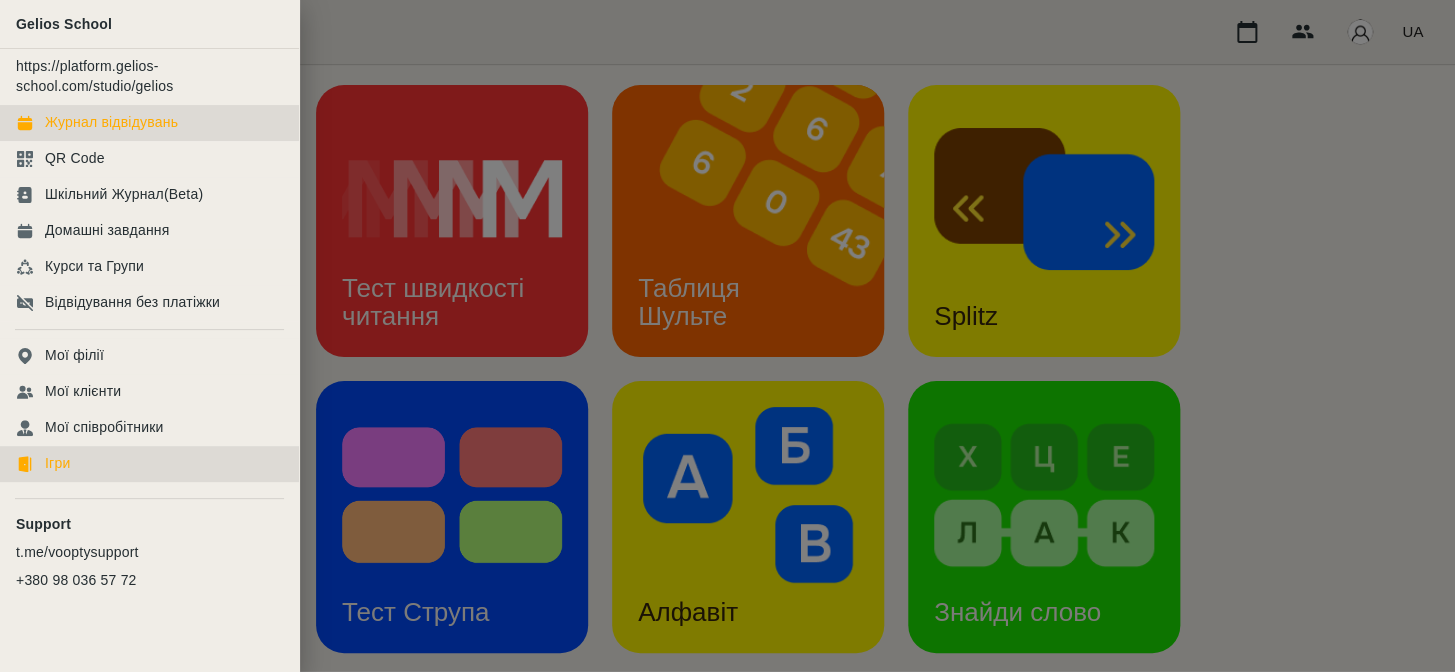click on "Журнал відвідувань" at bounding box center [149, 123] 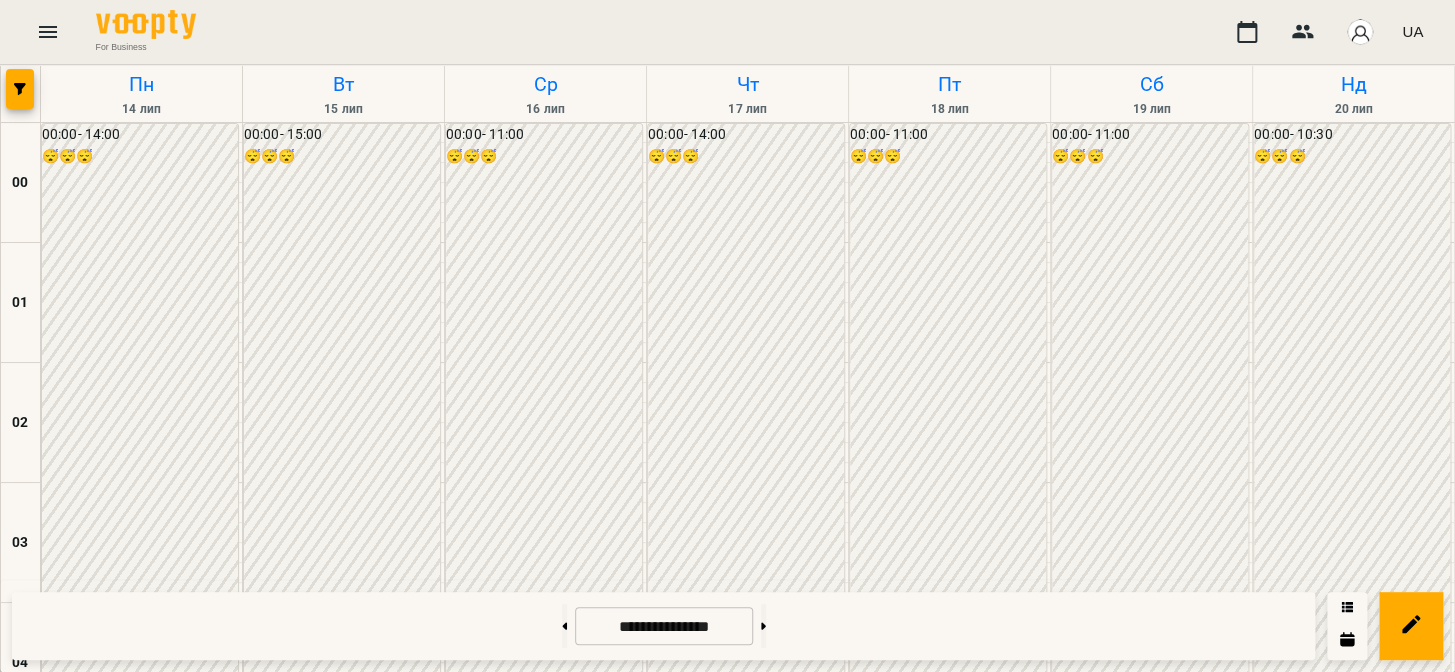 scroll, scrollTop: 1272, scrollLeft: 0, axis: vertical 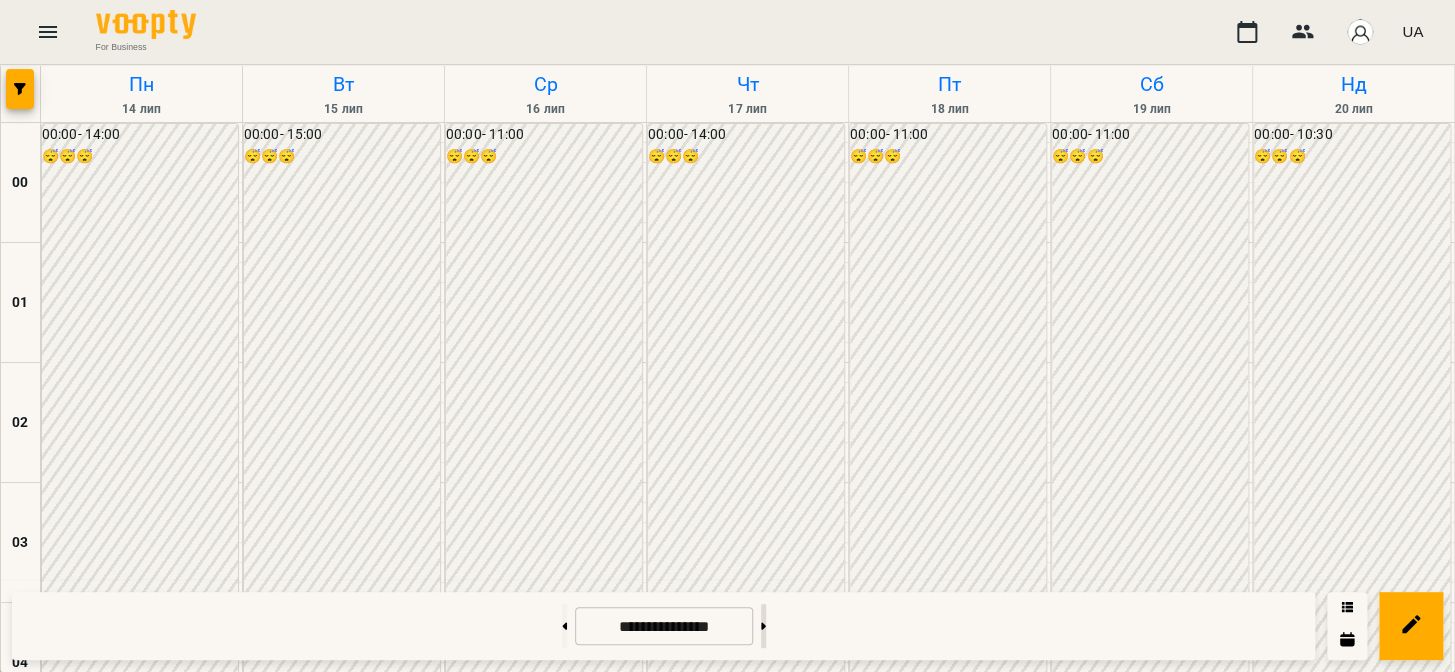 click at bounding box center [763, 626] 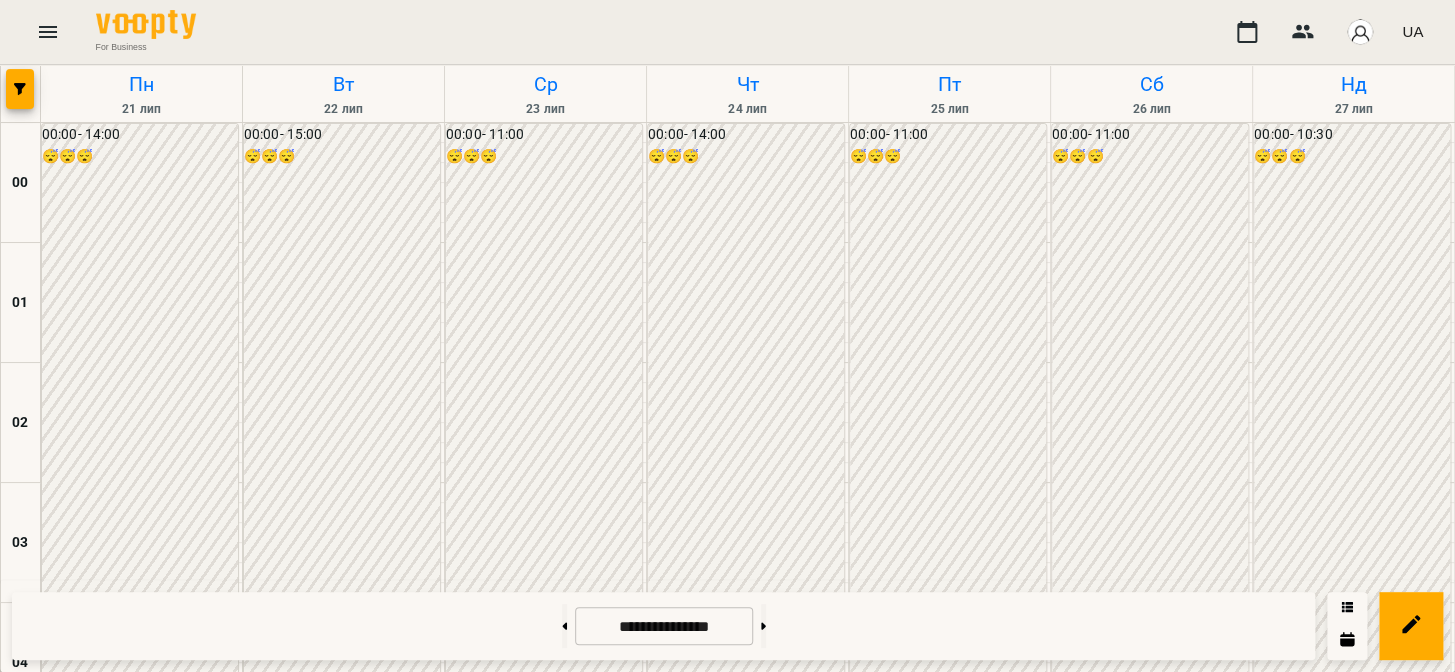scroll, scrollTop: 1697, scrollLeft: 0, axis: vertical 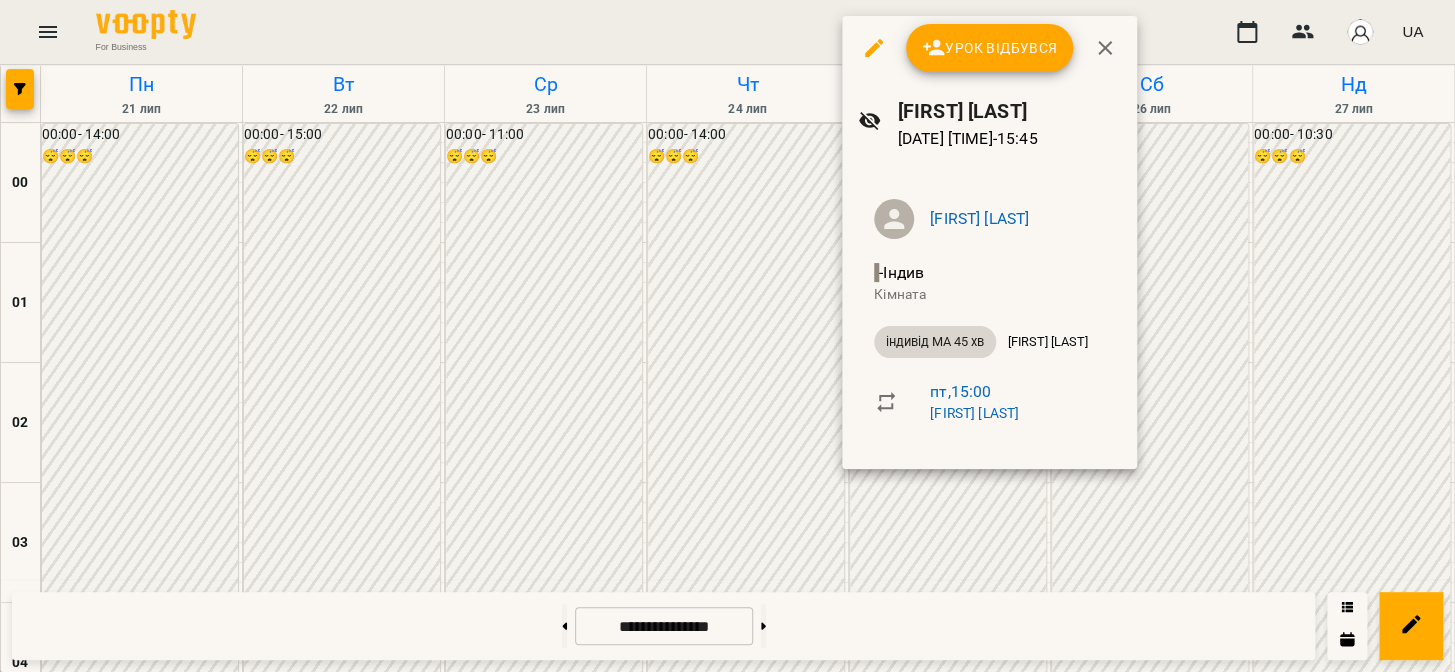 click at bounding box center [727, 336] 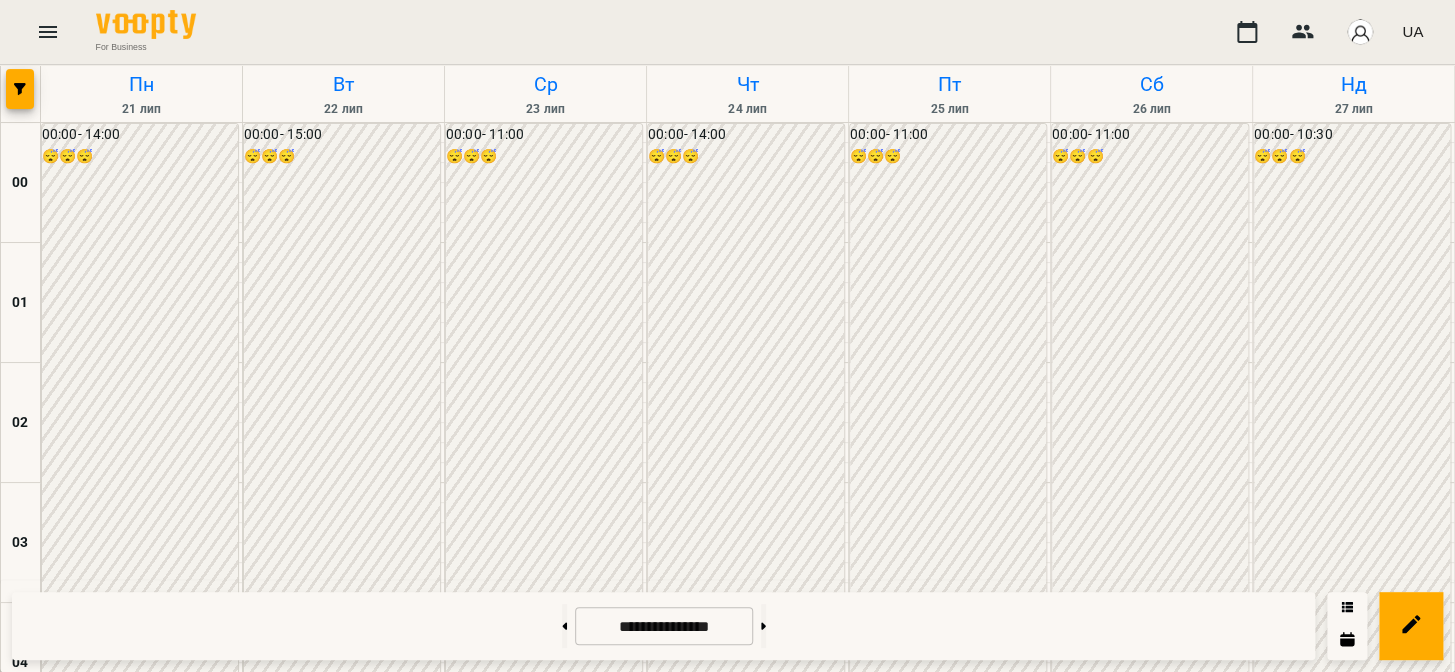 scroll, scrollTop: 2120, scrollLeft: 0, axis: vertical 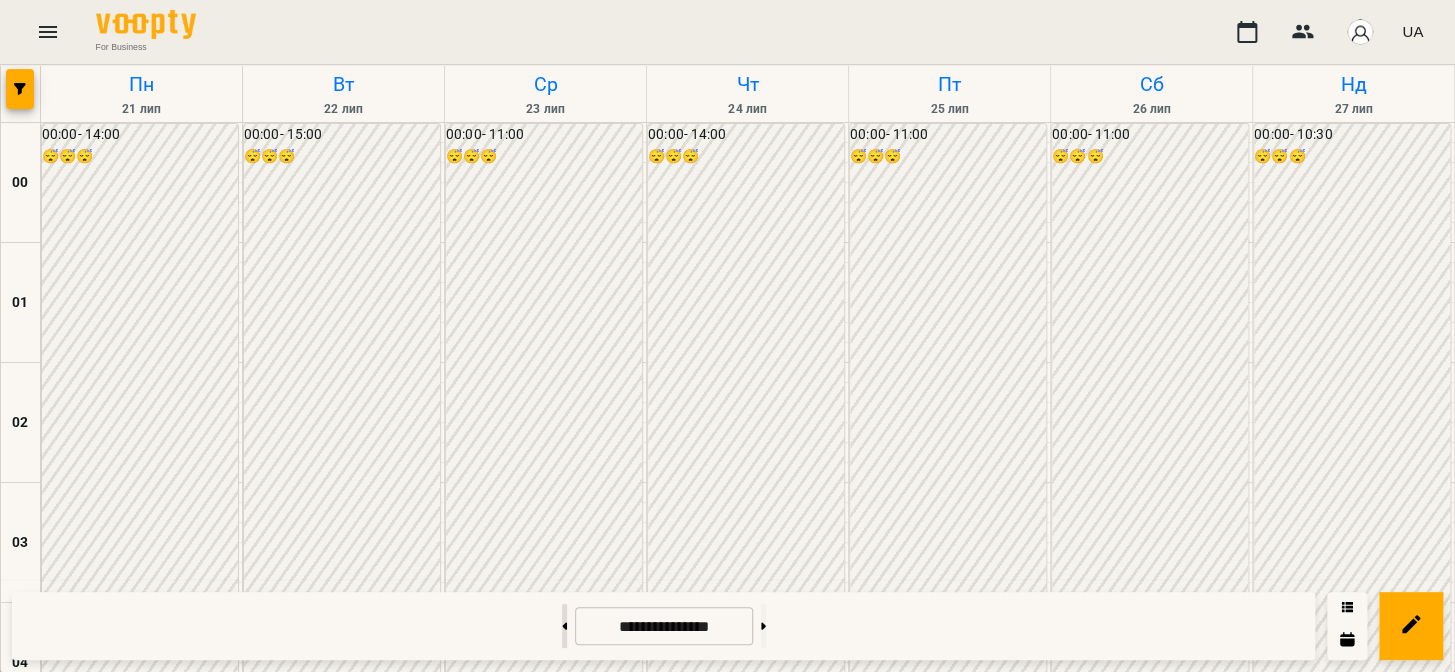 click 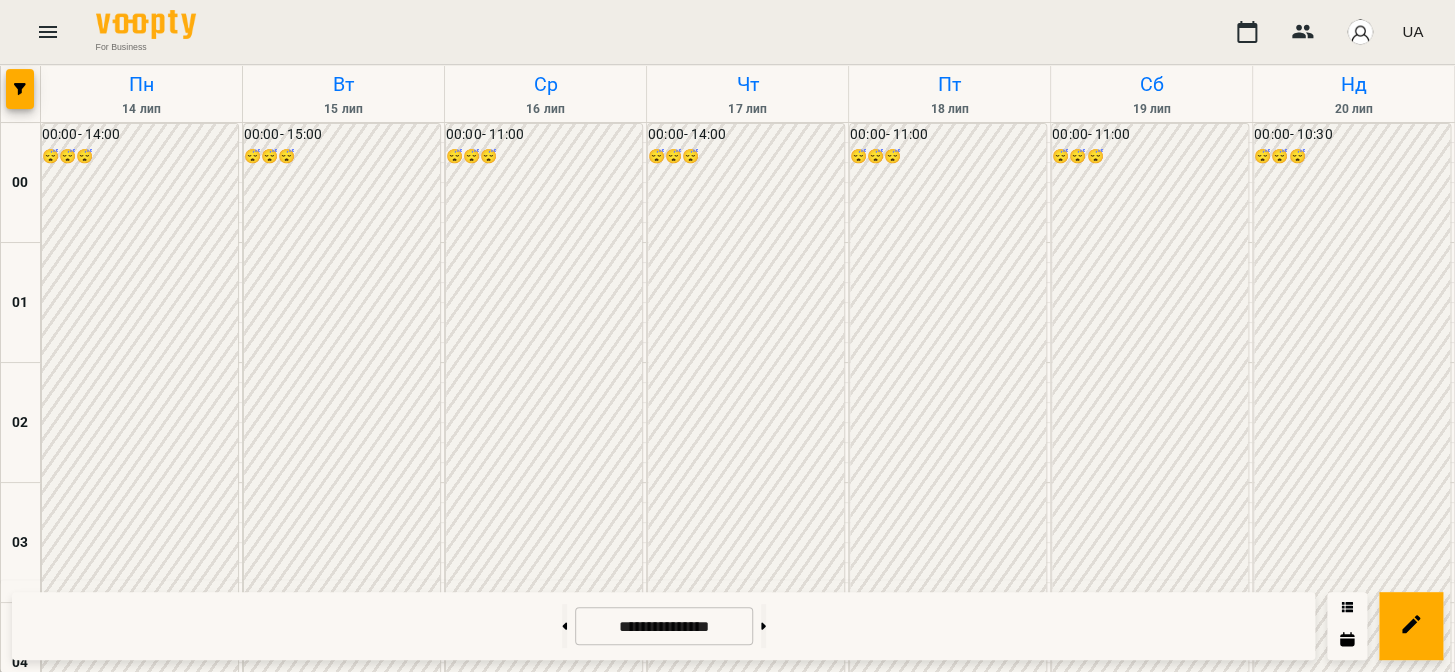 scroll, scrollTop: 1697, scrollLeft: 0, axis: vertical 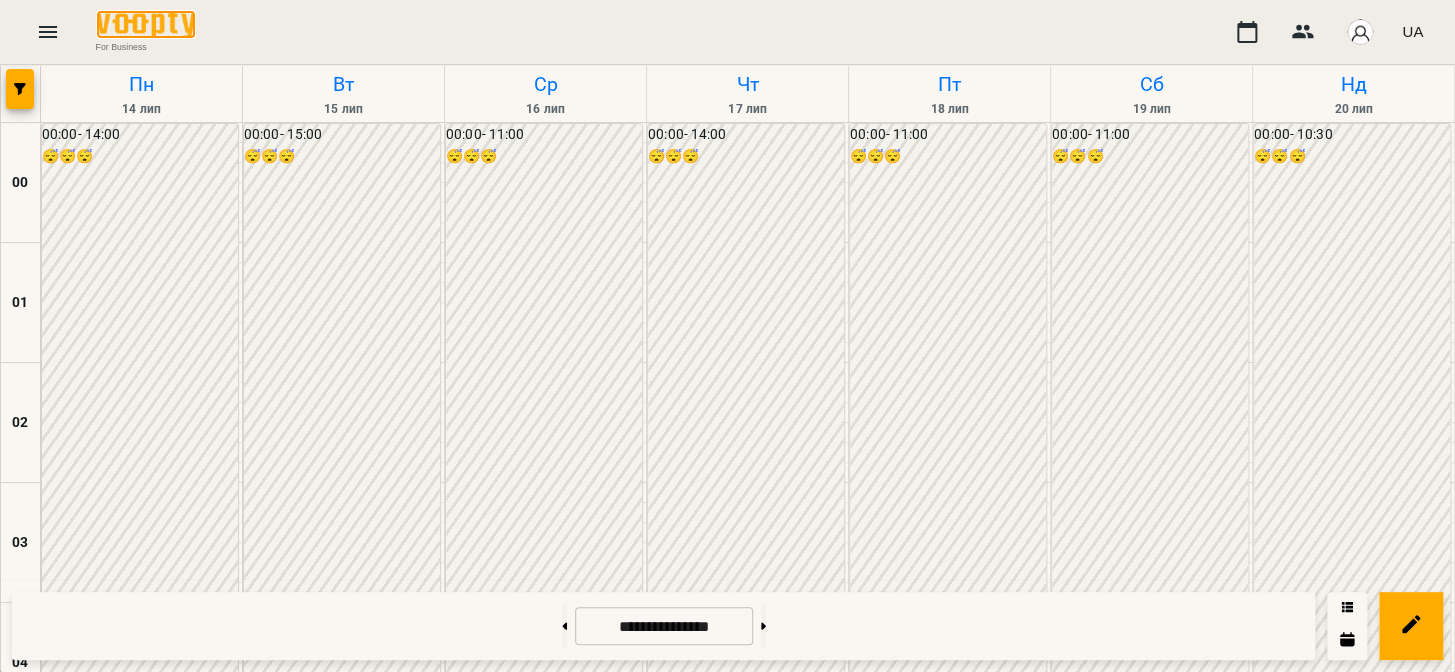 click at bounding box center [146, 24] 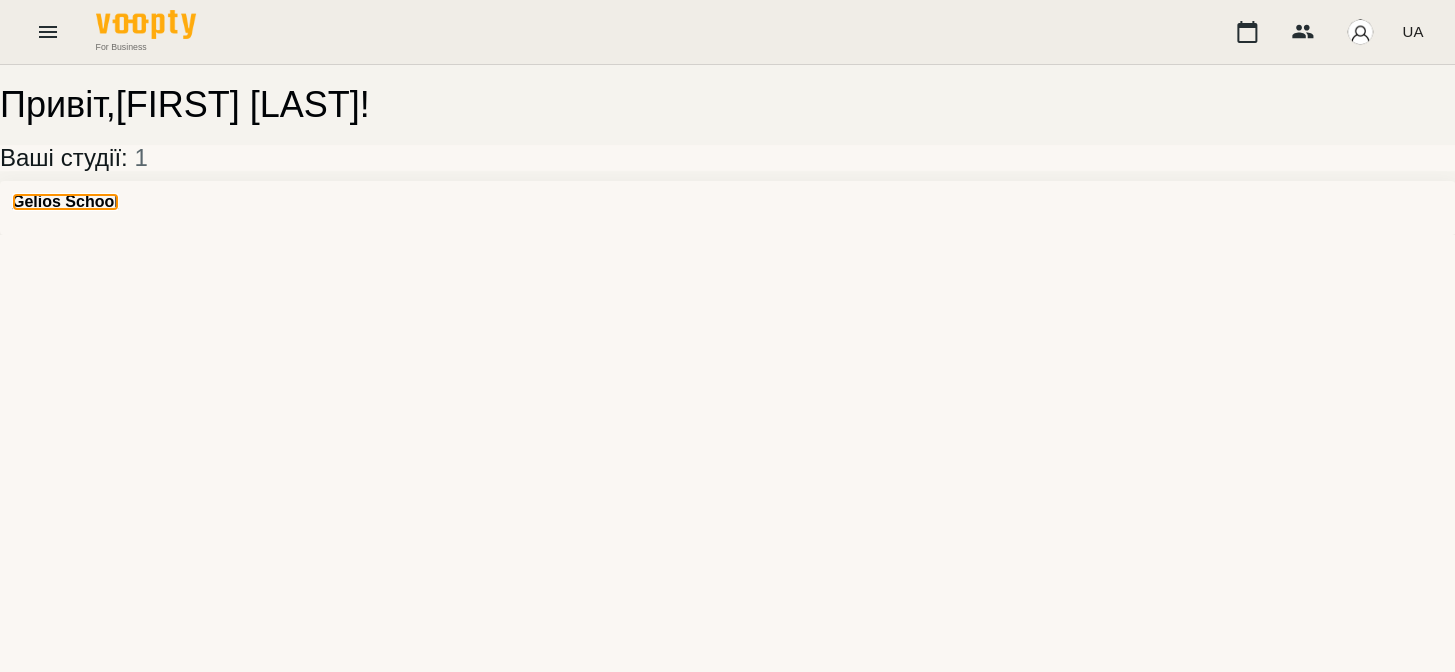 click on "Gelios School" at bounding box center (65, 202) 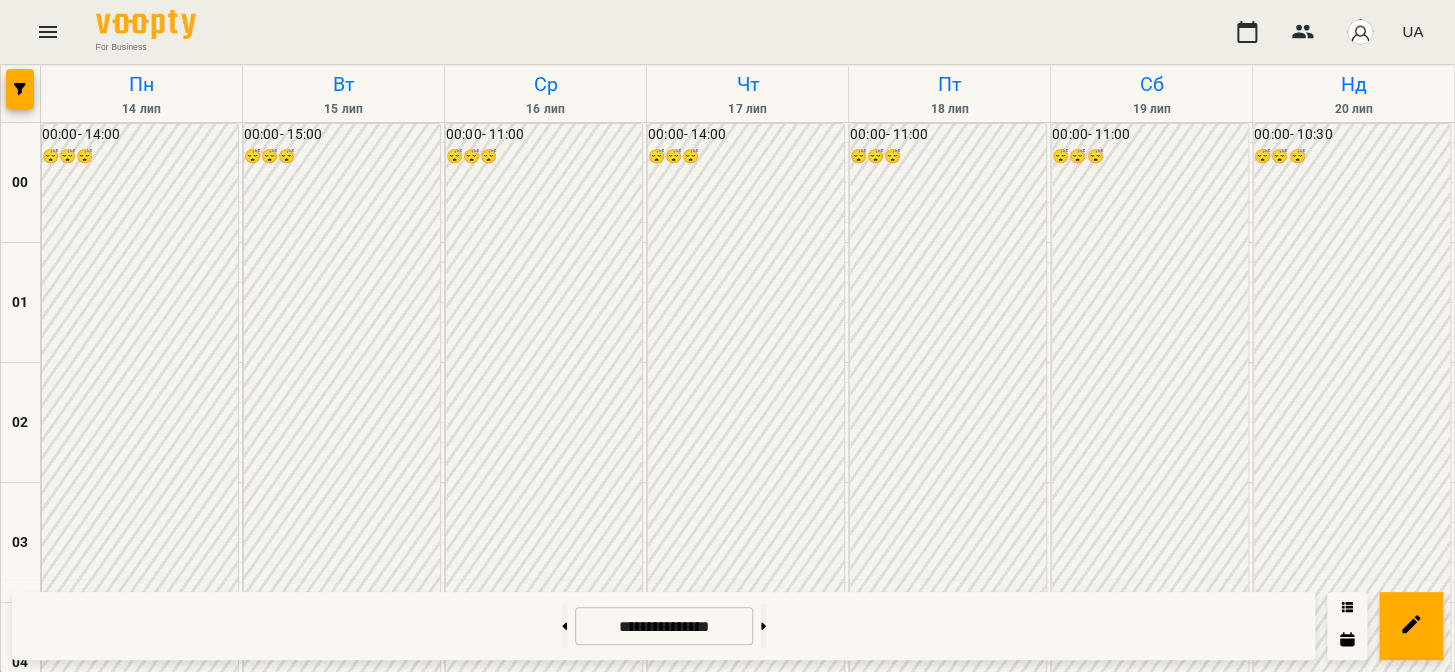 scroll, scrollTop: 1909, scrollLeft: 0, axis: vertical 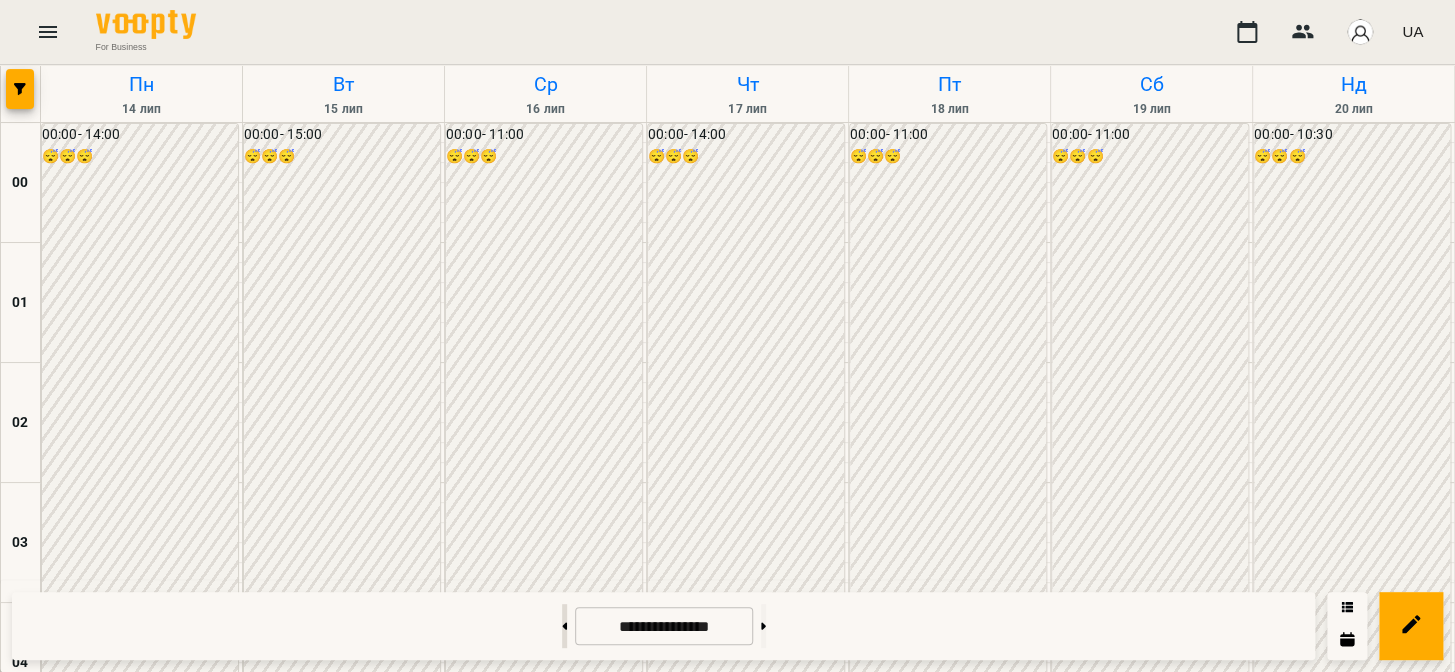 click at bounding box center [564, 626] 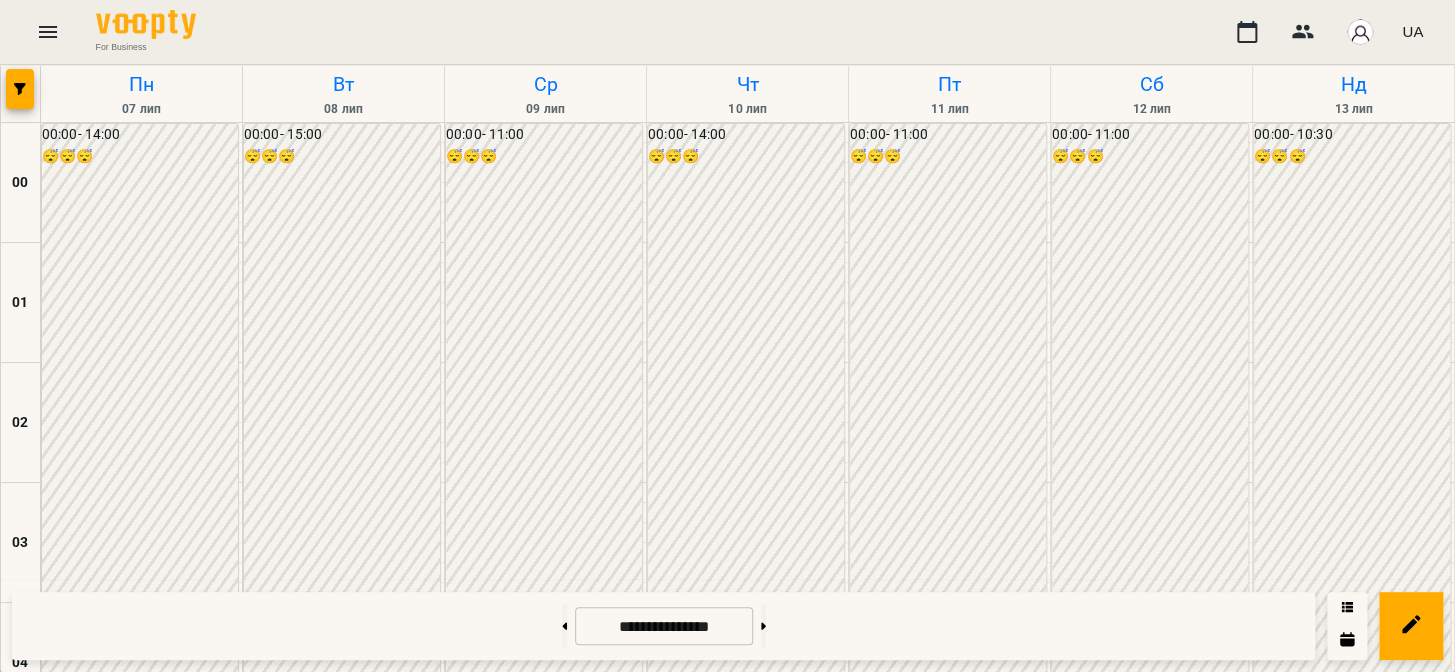 scroll, scrollTop: 1909, scrollLeft: 0, axis: vertical 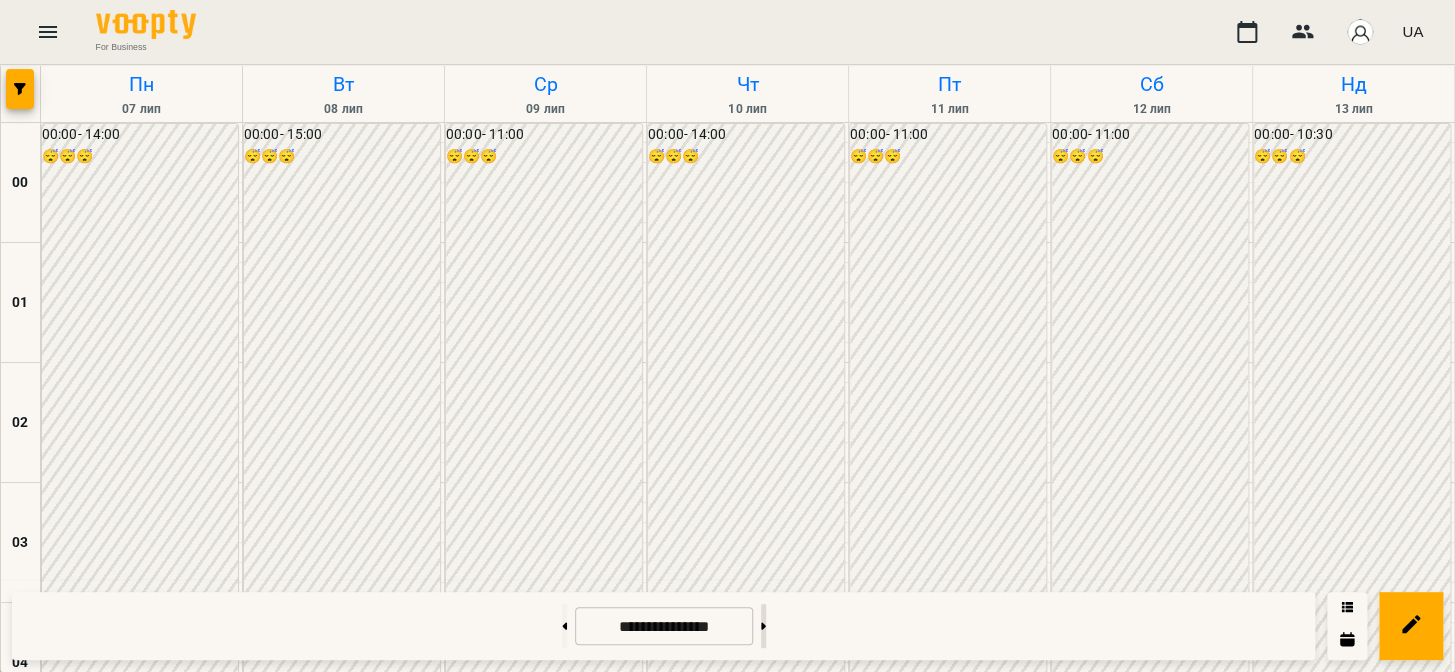 click at bounding box center [763, 626] 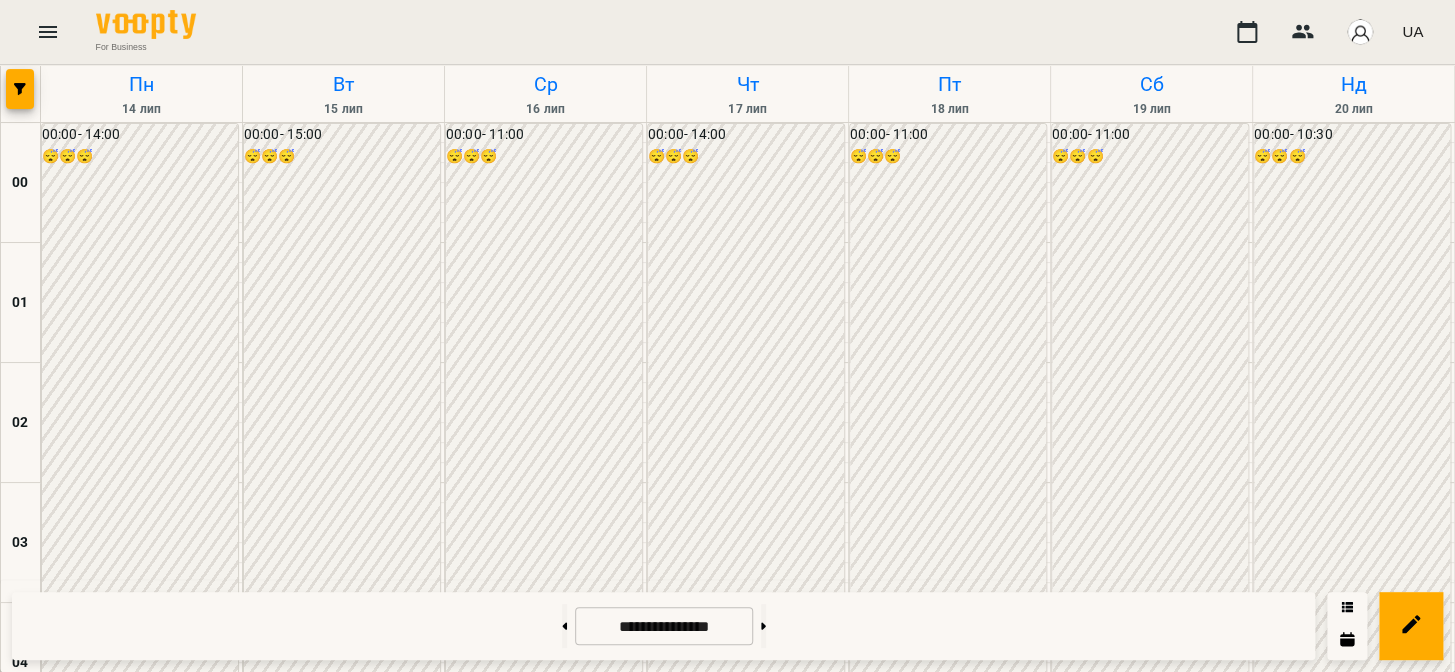 scroll, scrollTop: 2120, scrollLeft: 0, axis: vertical 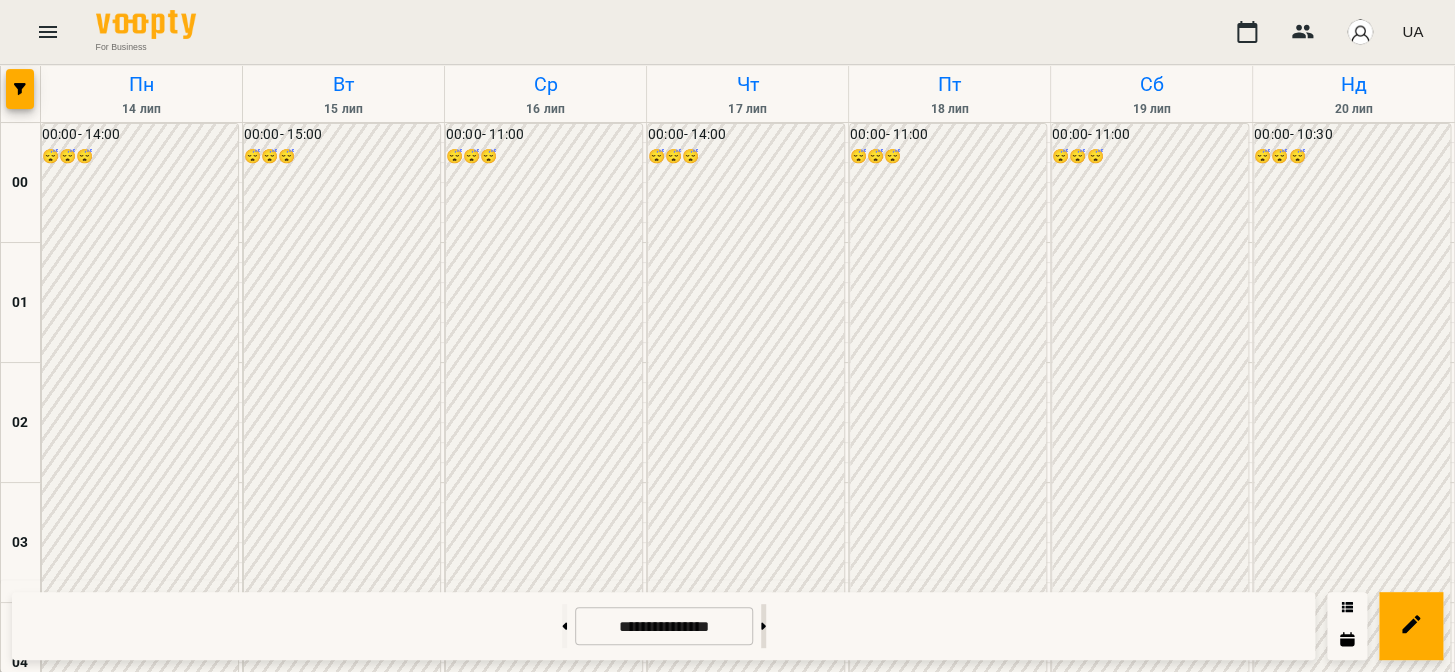 click at bounding box center (763, 626) 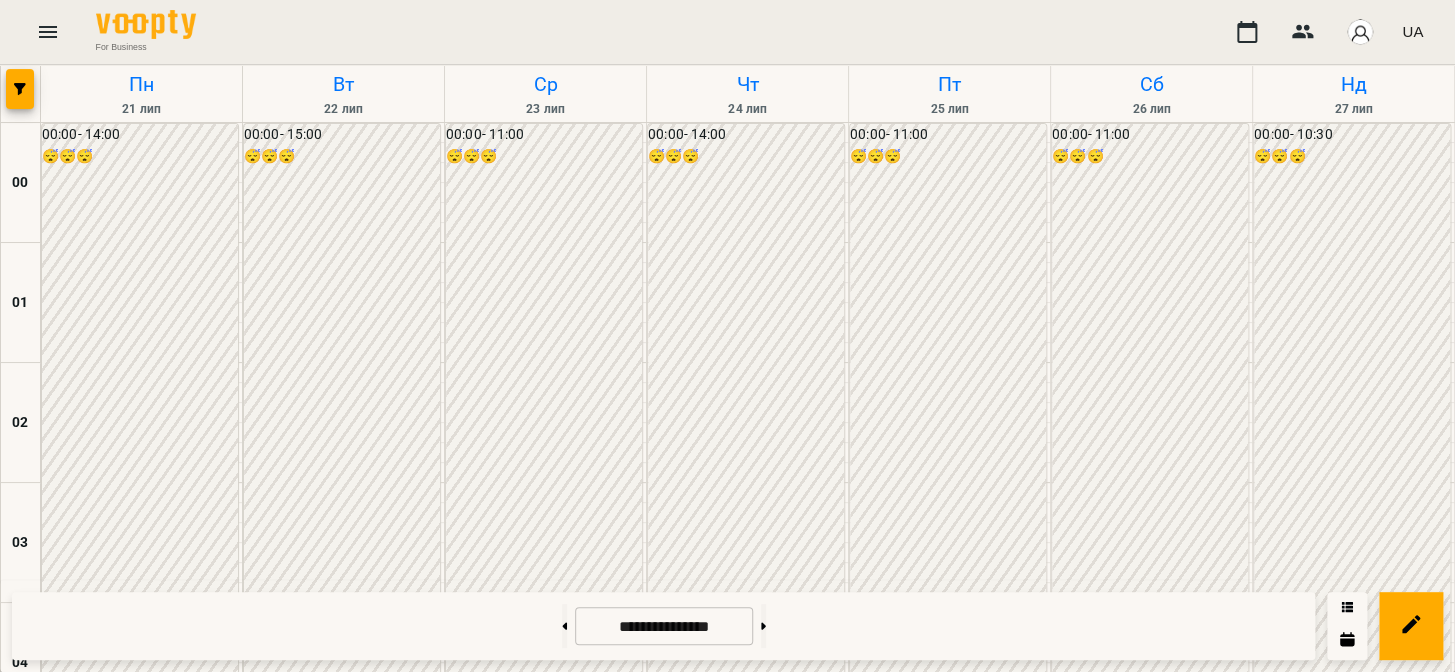 scroll, scrollTop: 2120, scrollLeft: 0, axis: vertical 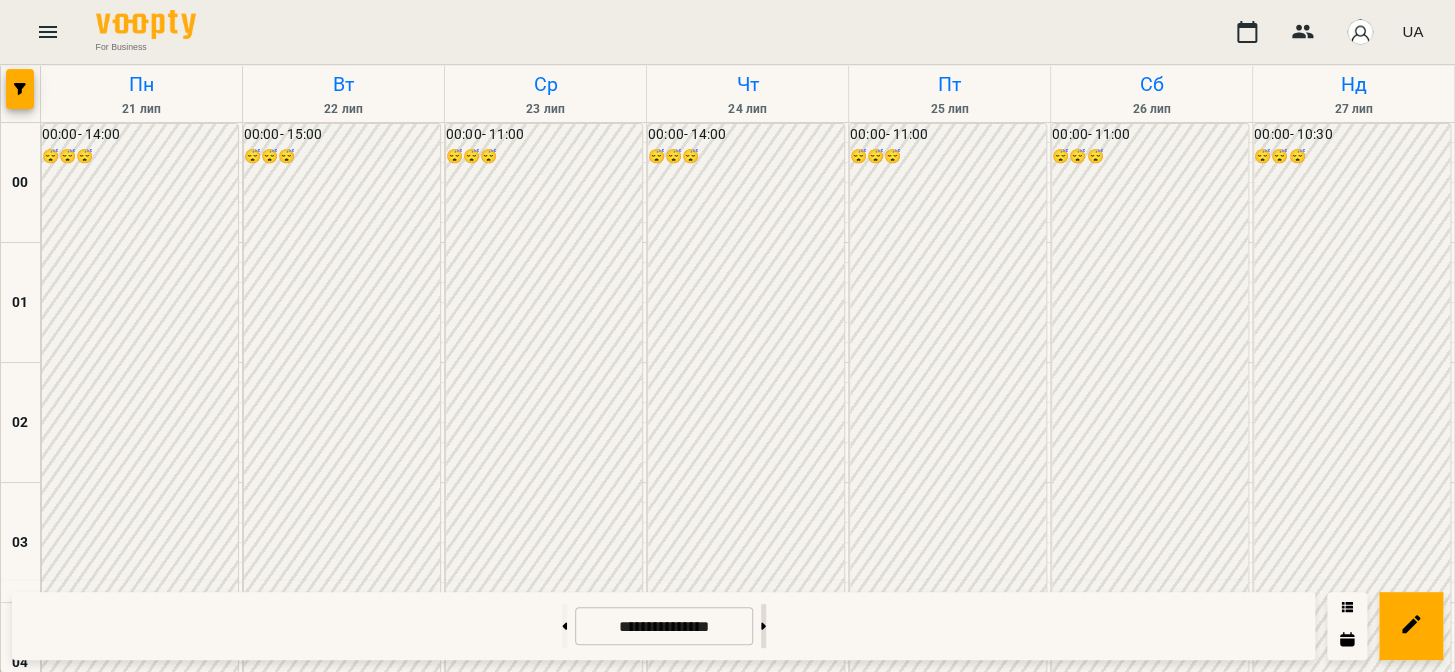 click at bounding box center [763, 626] 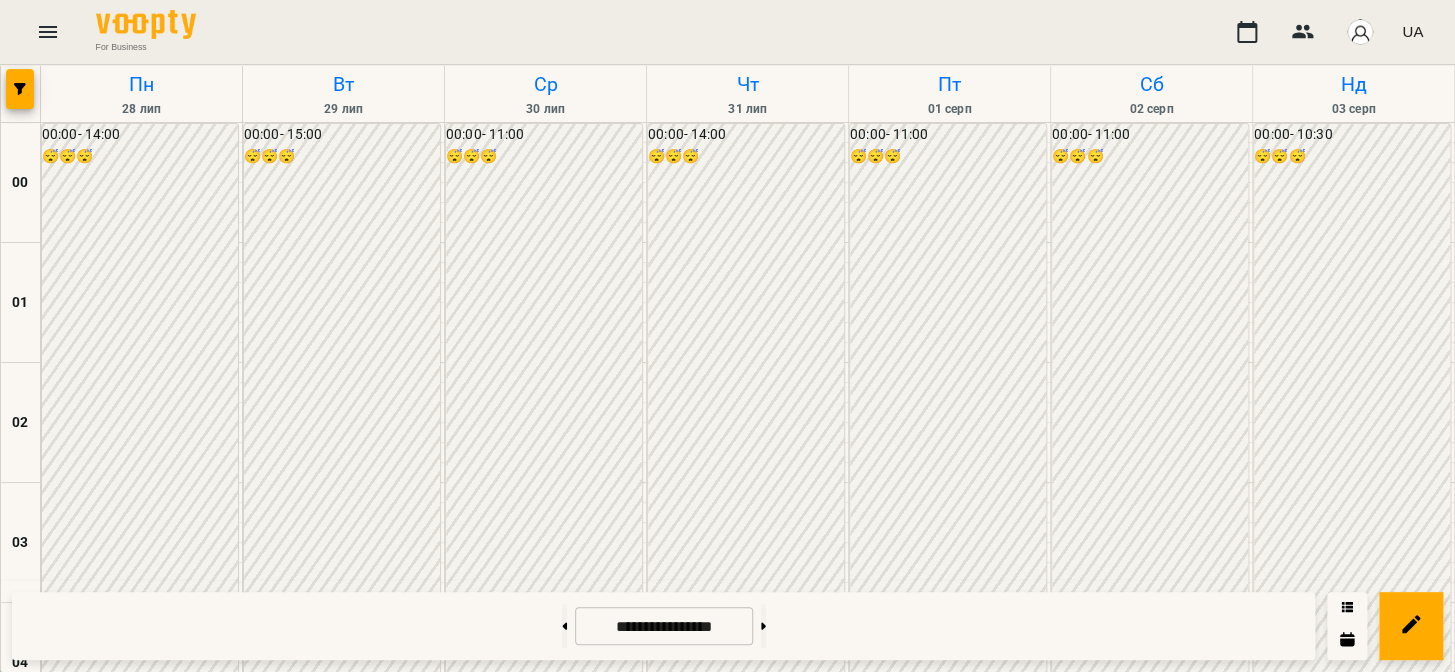 scroll, scrollTop: 2120, scrollLeft: 0, axis: vertical 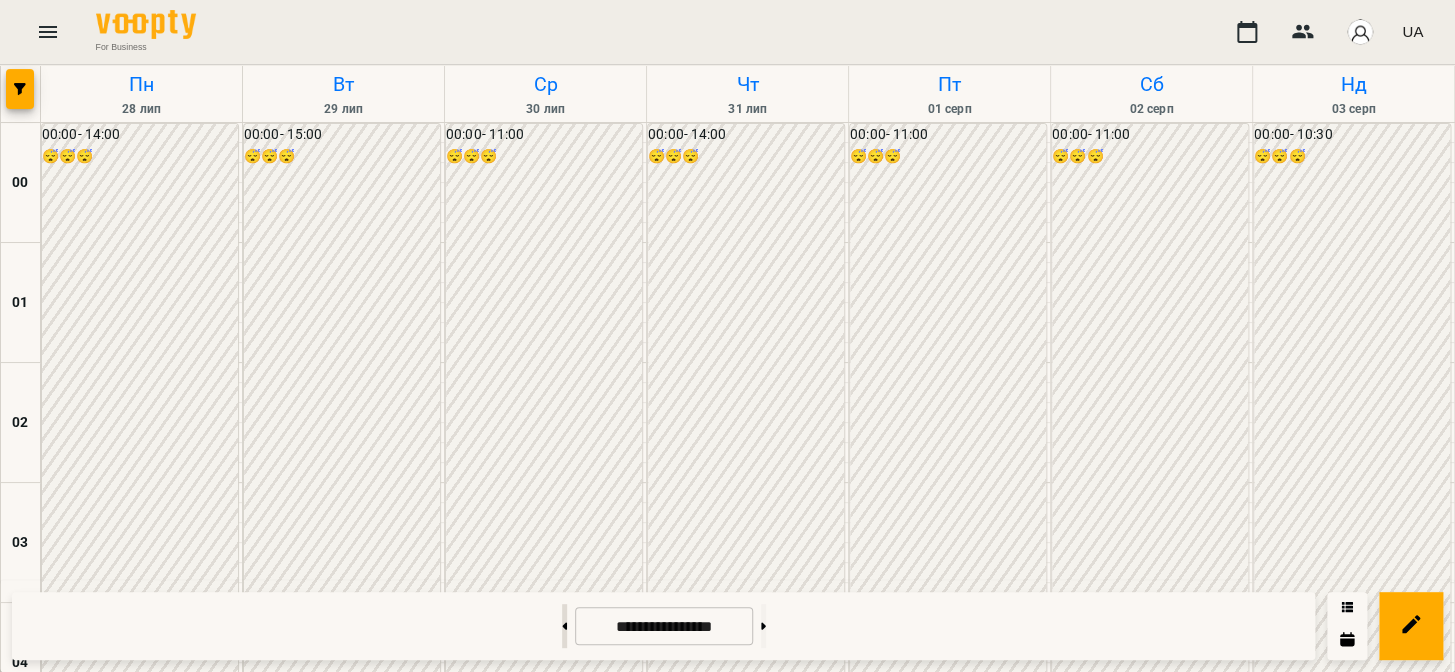 click at bounding box center [564, 626] 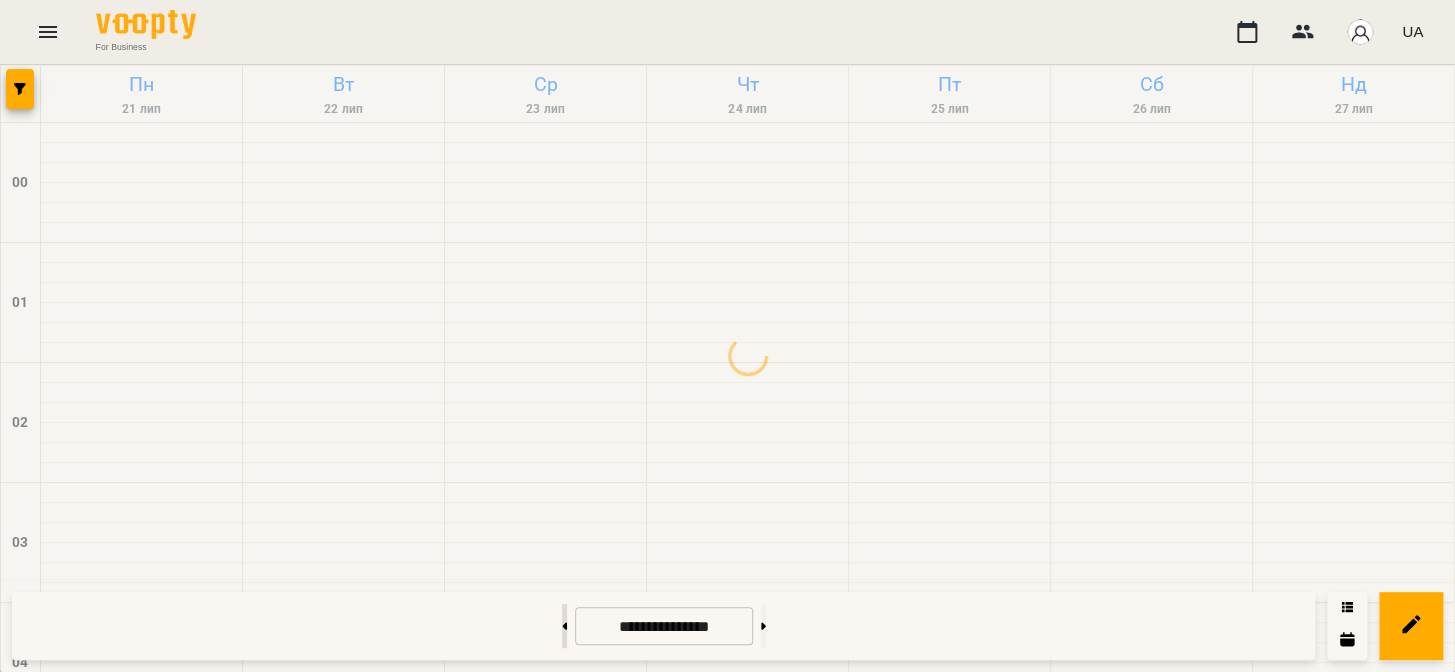 click at bounding box center [564, 626] 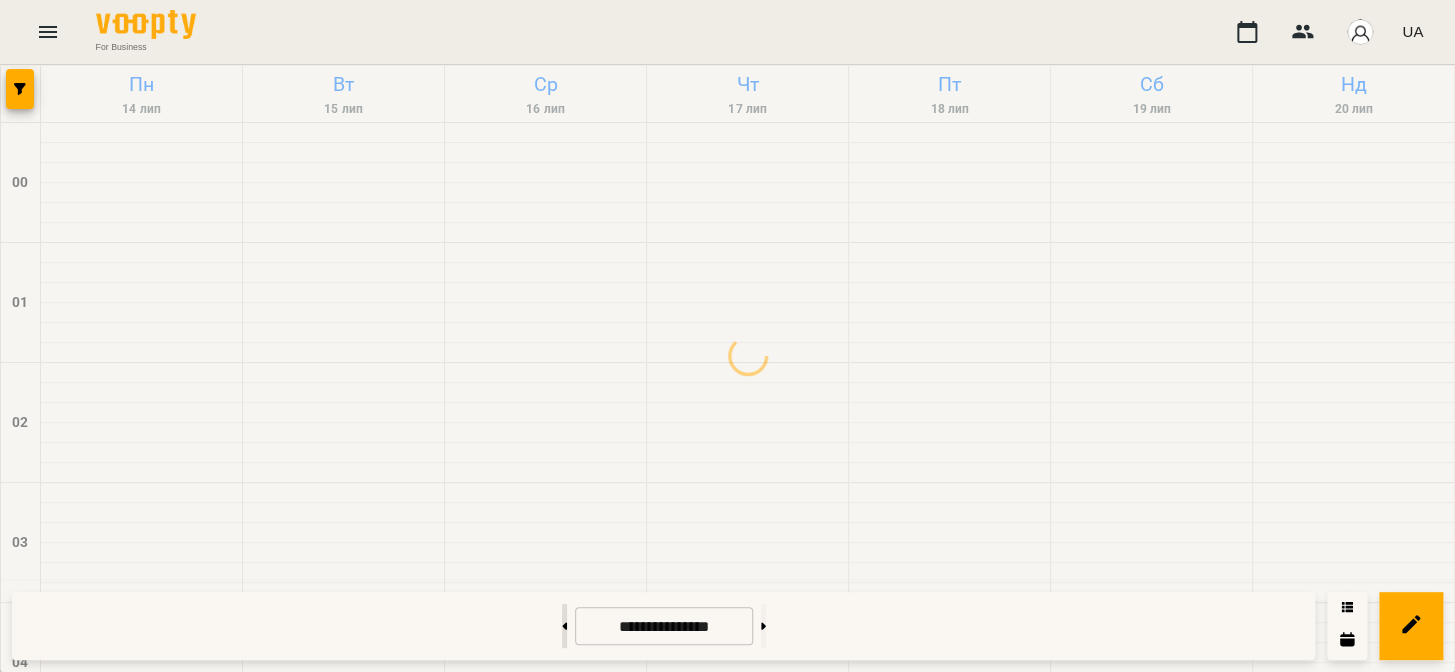 click at bounding box center [564, 626] 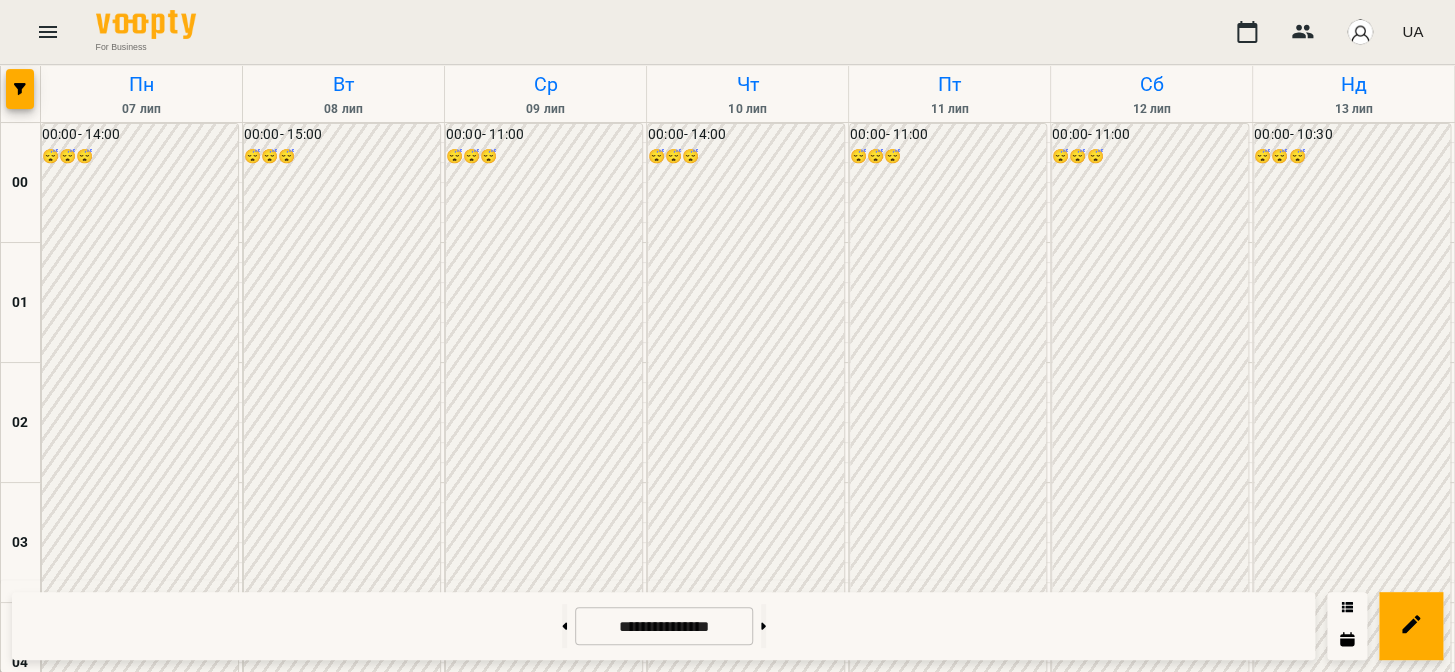 scroll, scrollTop: 1272, scrollLeft: 0, axis: vertical 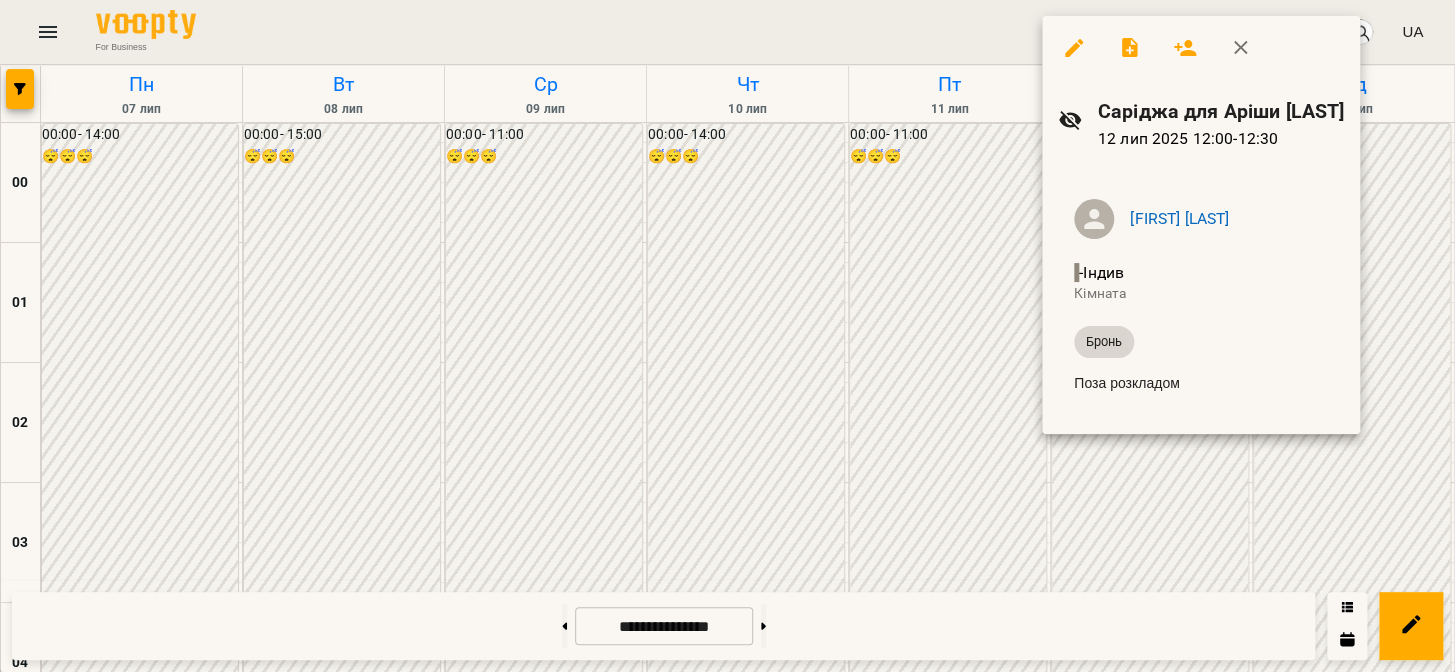 click at bounding box center [727, 336] 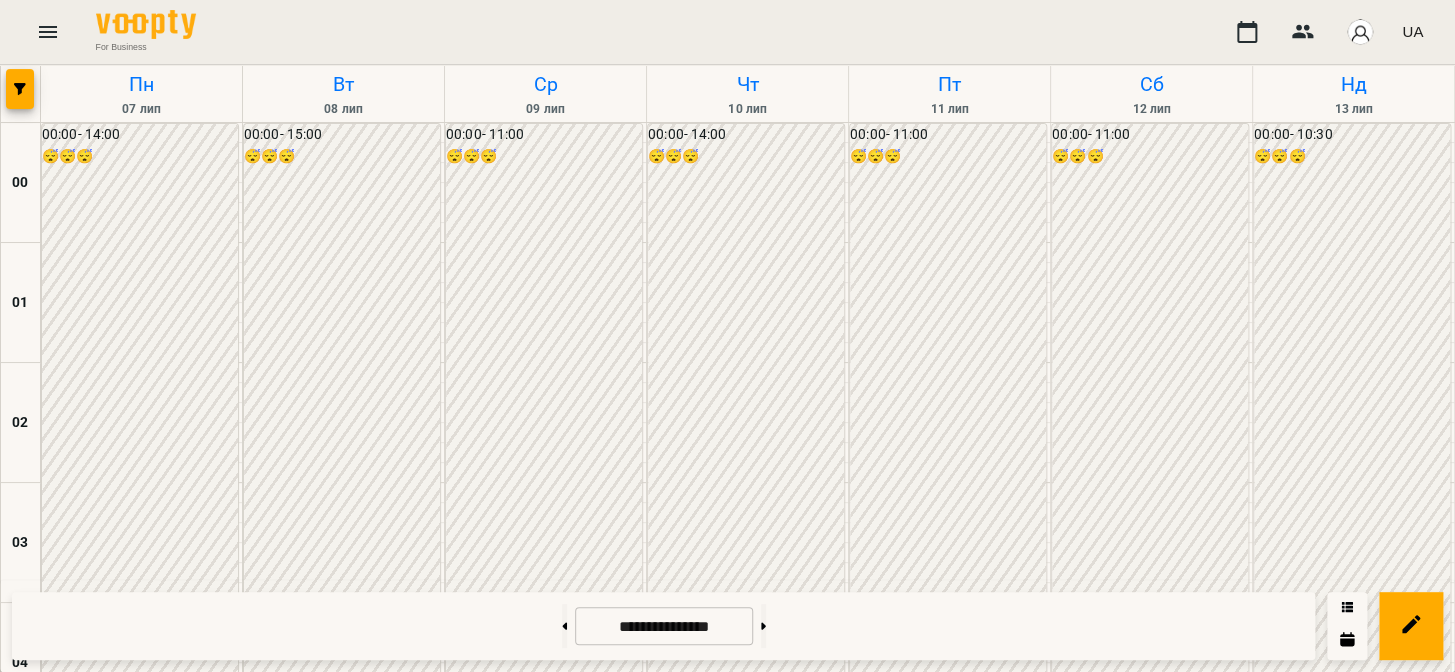 scroll, scrollTop: 1272, scrollLeft: 0, axis: vertical 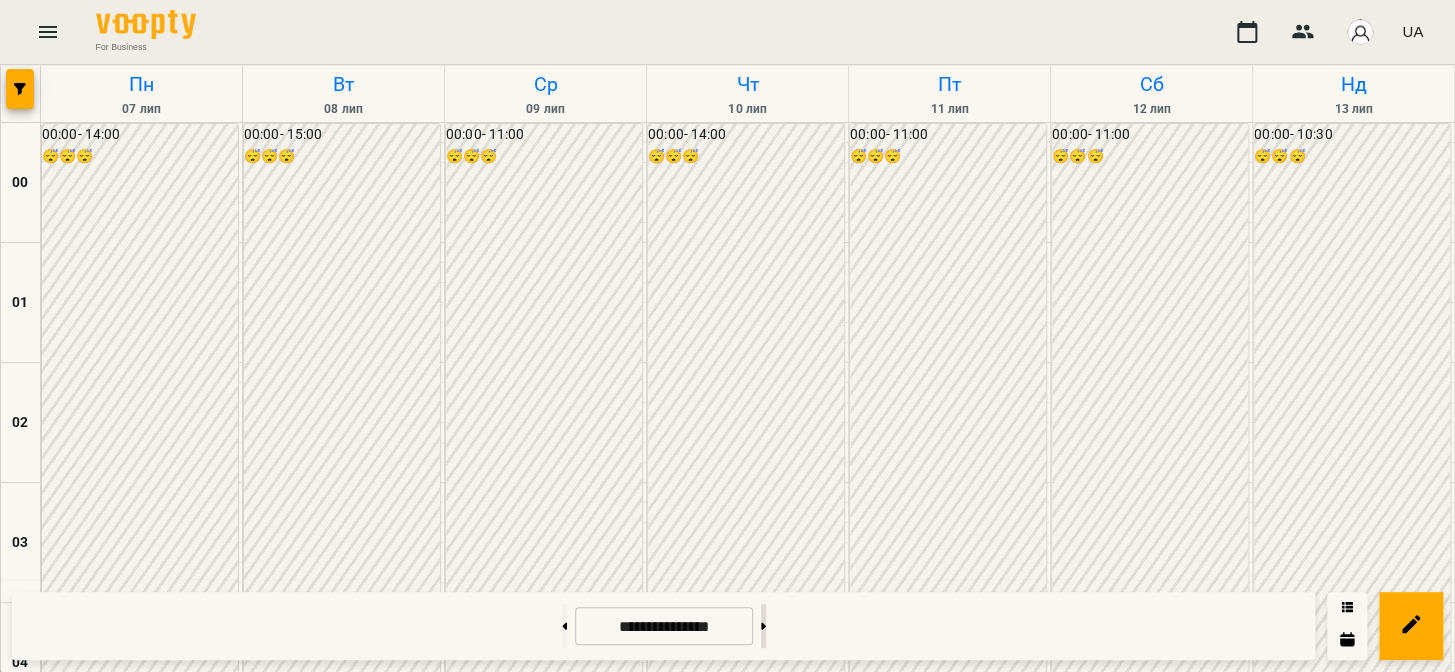 click at bounding box center (763, 626) 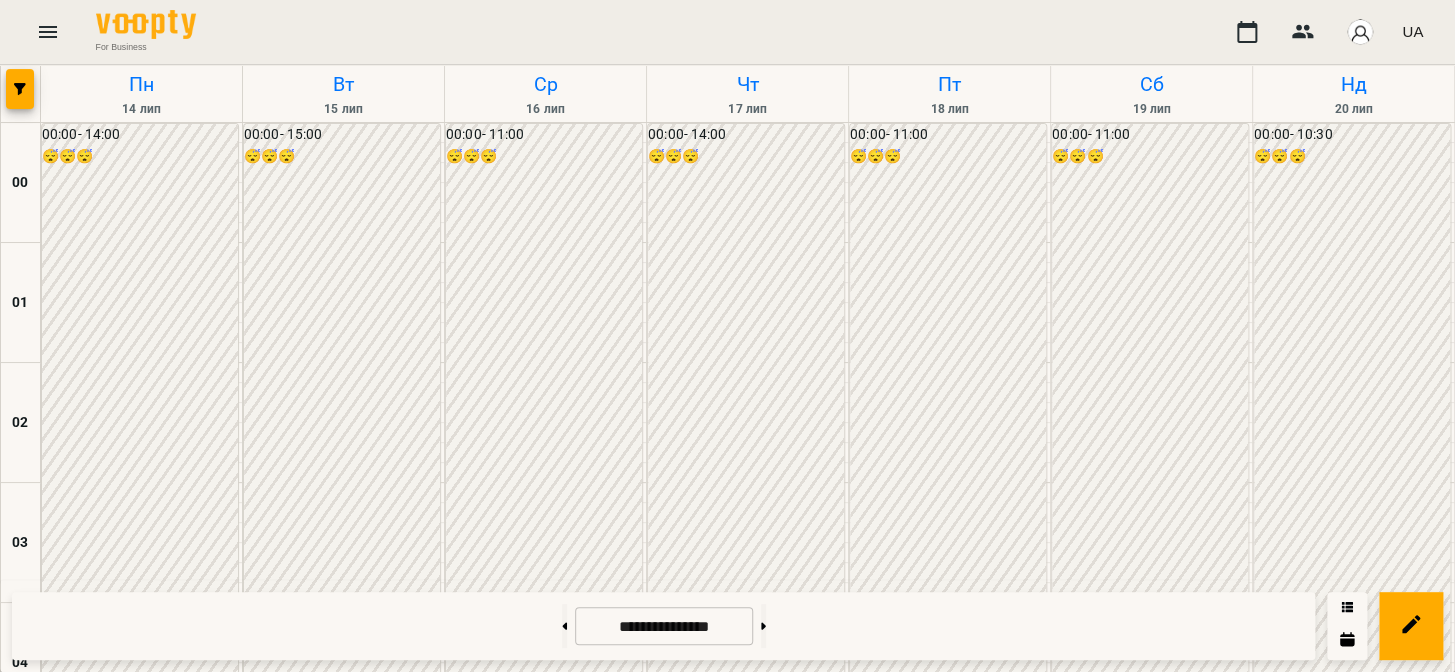 scroll, scrollTop: 1697, scrollLeft: 0, axis: vertical 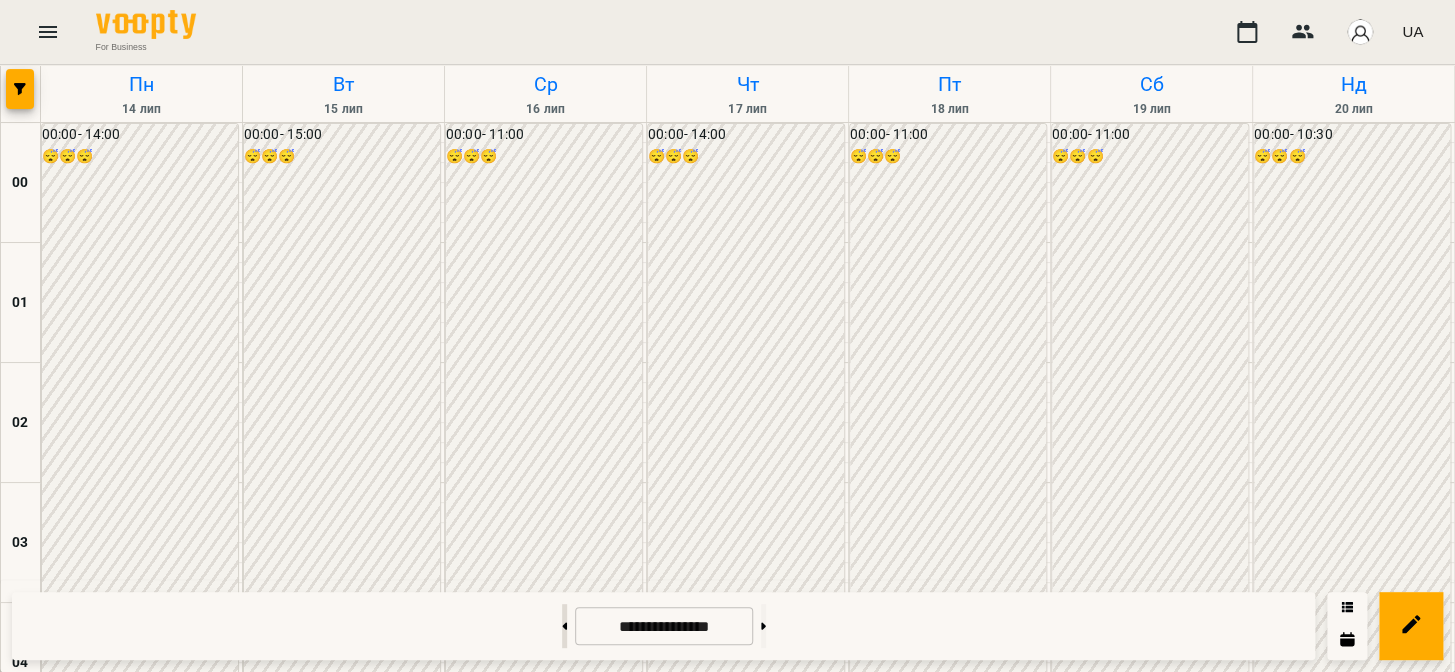 click at bounding box center [564, 626] 